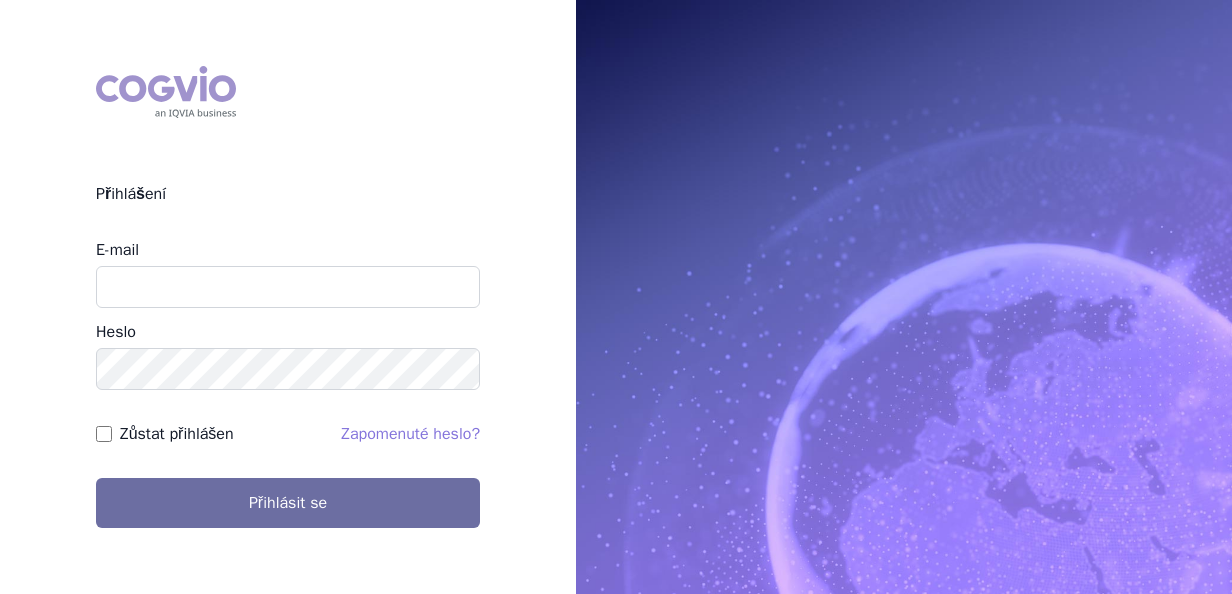 scroll, scrollTop: 0, scrollLeft: 0, axis: both 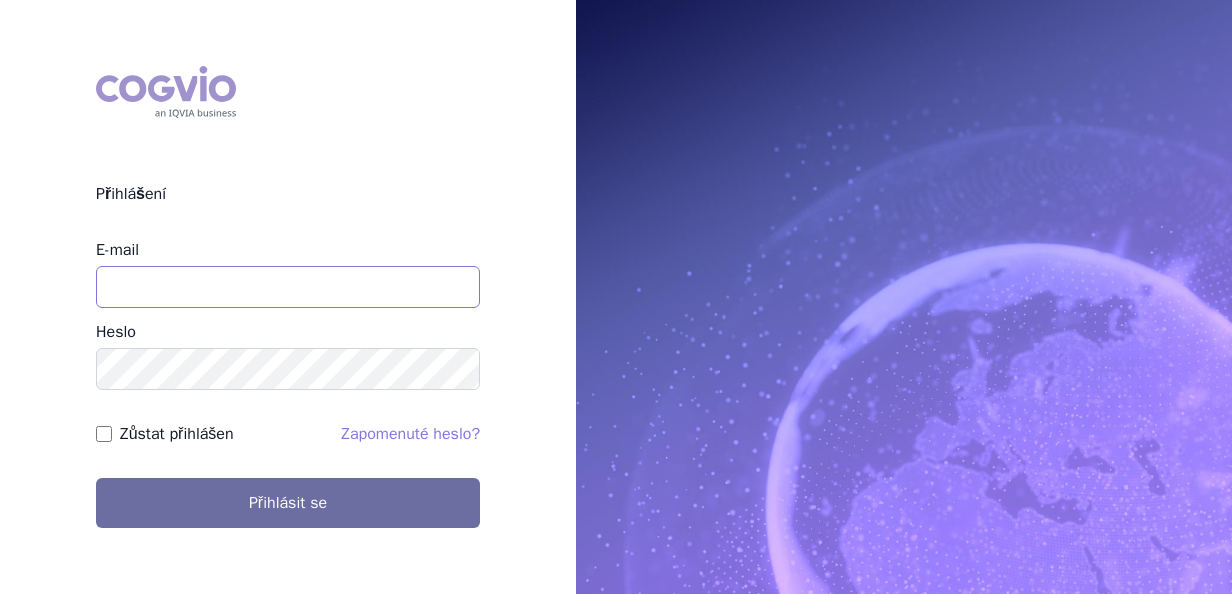 click on "E-mail" at bounding box center [288, 287] 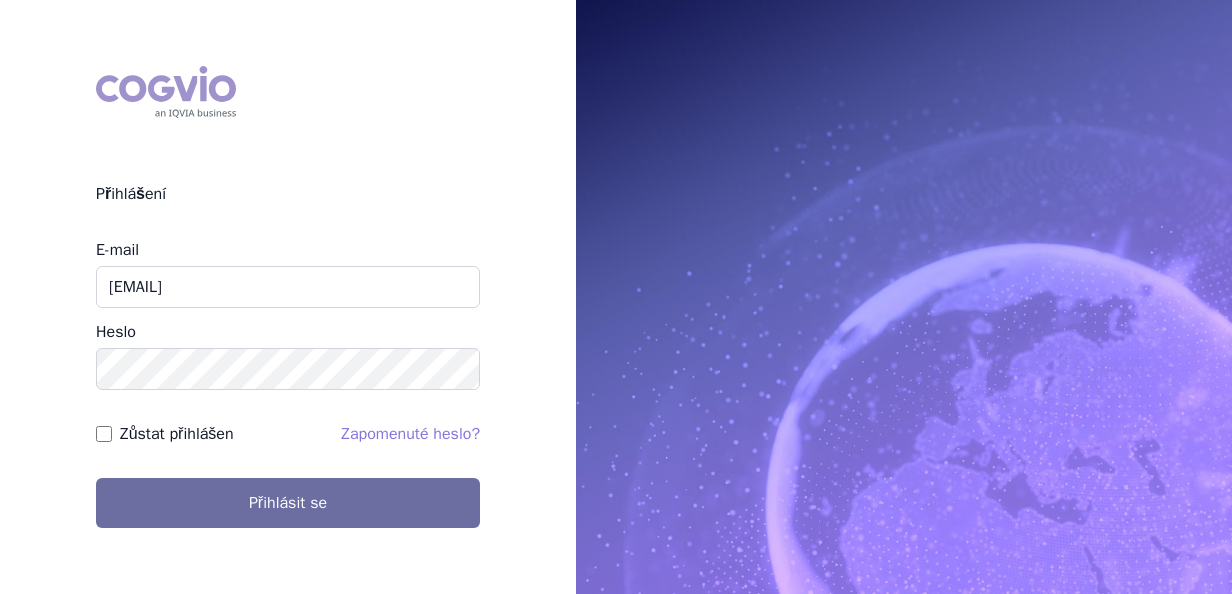 click on "Zůstat přihlášen" at bounding box center [104, 434] 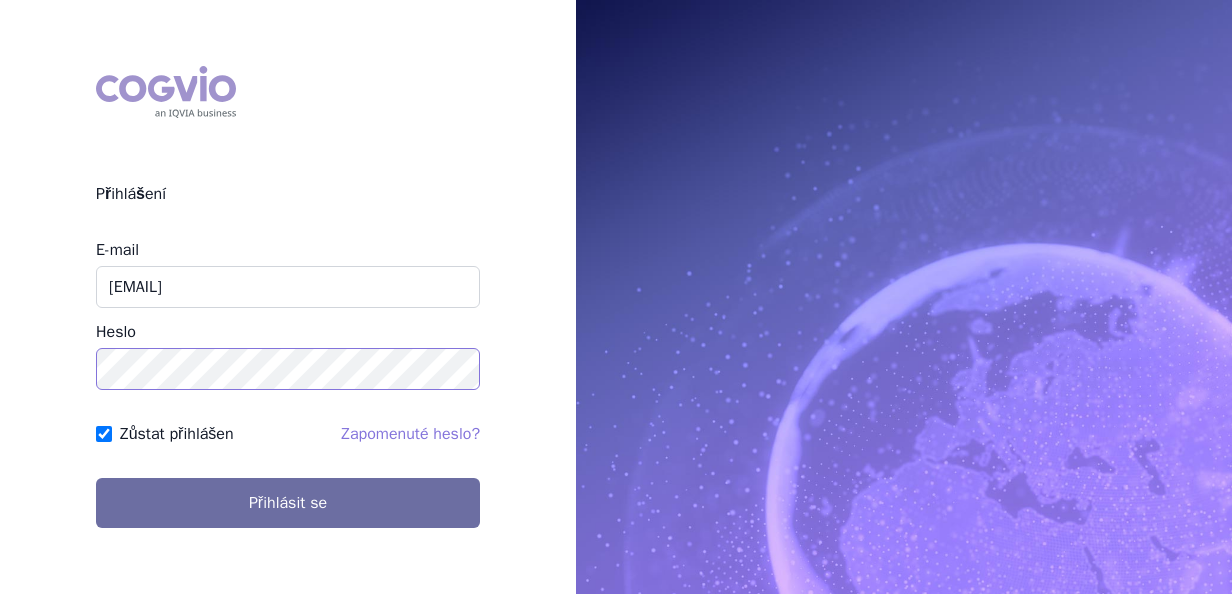 click on "Přihlásit se" at bounding box center [288, 503] 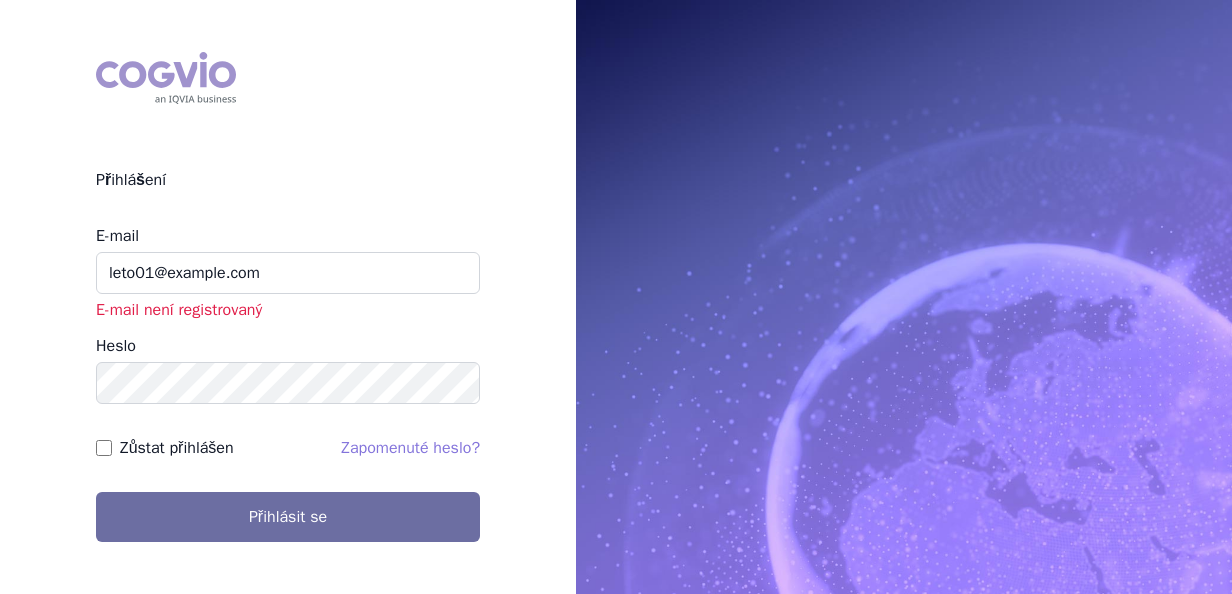 scroll, scrollTop: 0, scrollLeft: 0, axis: both 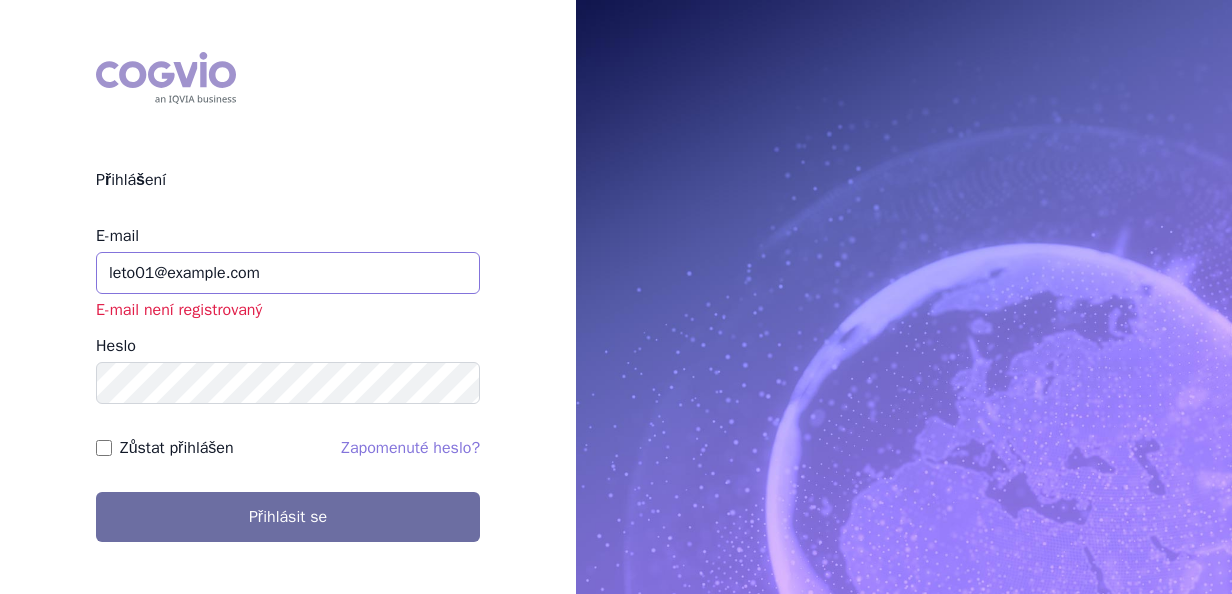 click on "leto01@example.com" at bounding box center [288, 273] 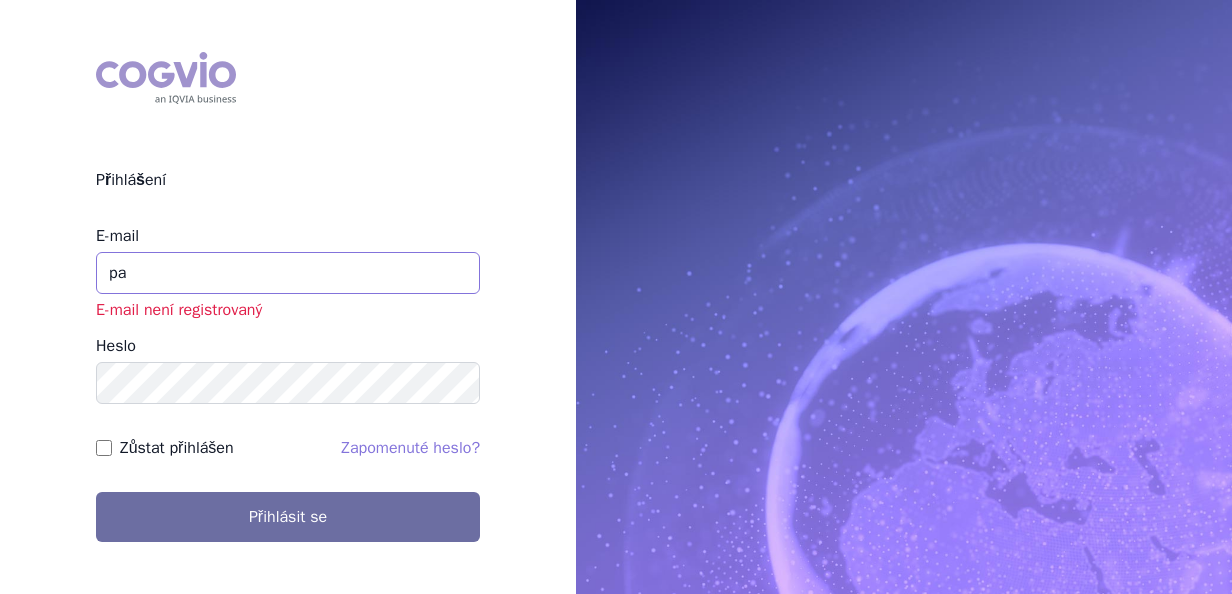 type on "pavlina.arichtevova@ucb.com" 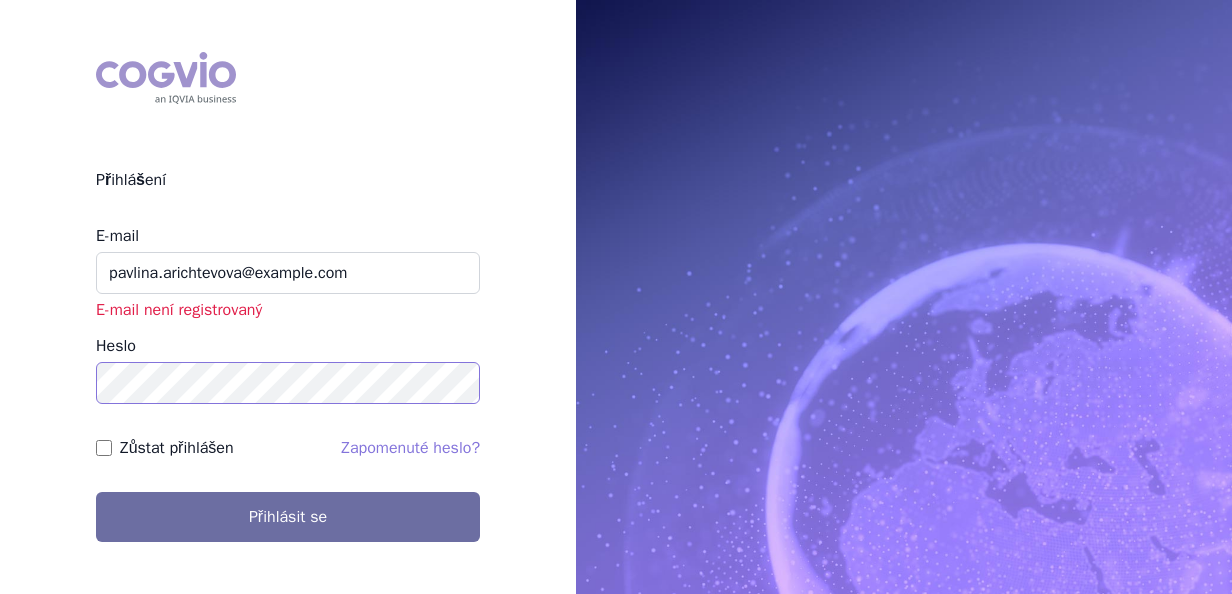 click on "Přihlásit se" at bounding box center (288, 517) 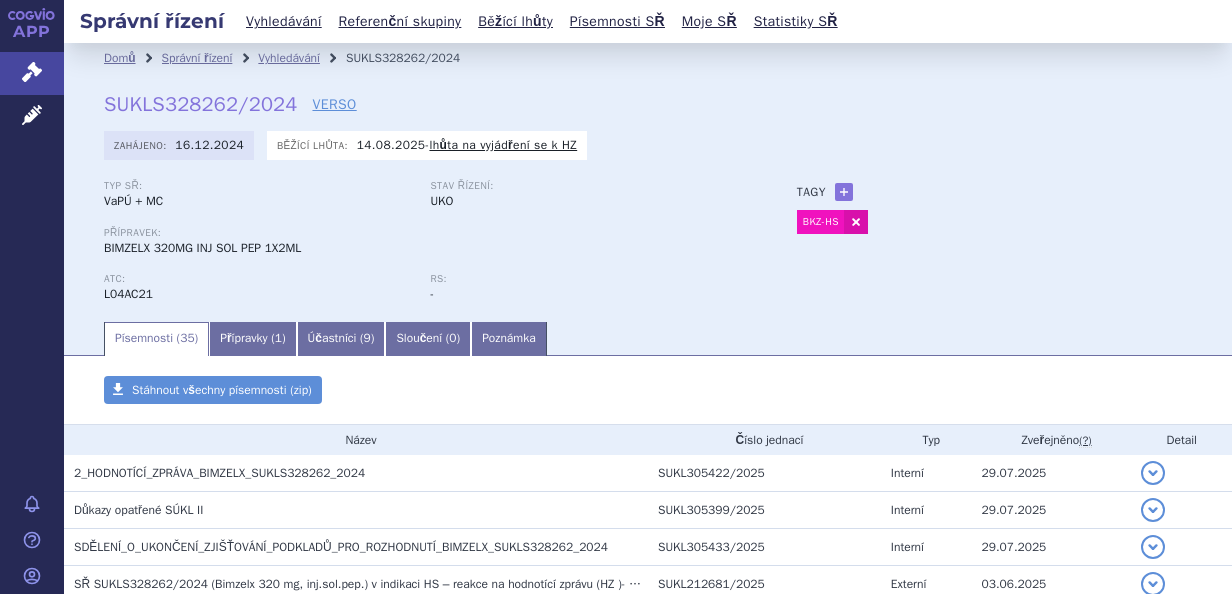 scroll, scrollTop: 0, scrollLeft: 0, axis: both 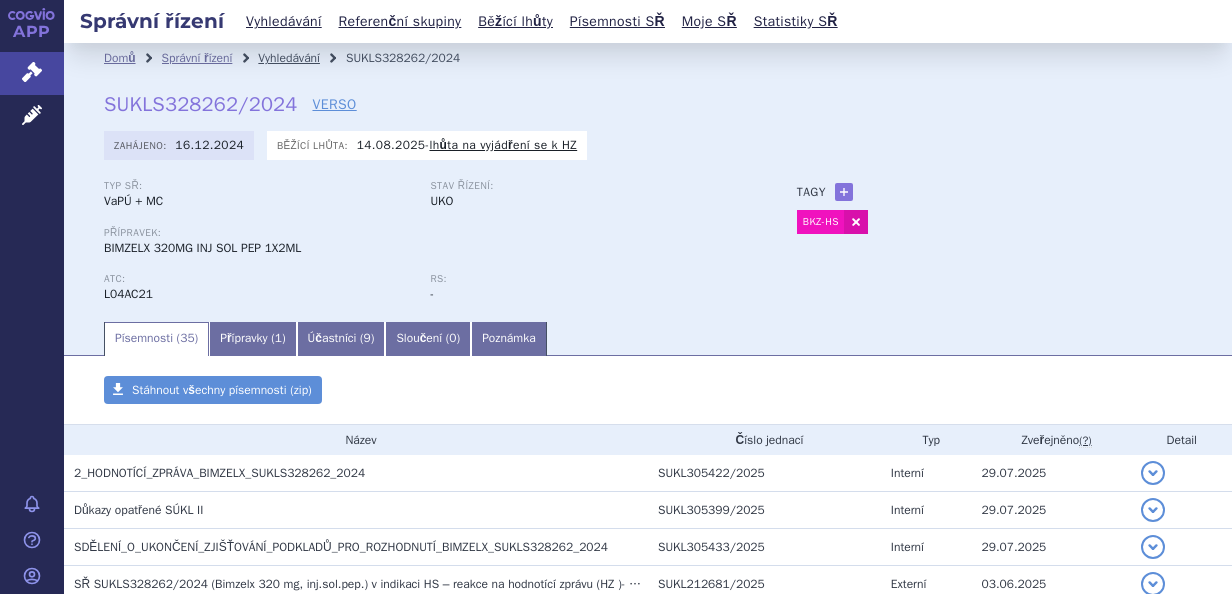 click on "Vyhledávání" at bounding box center [289, 58] 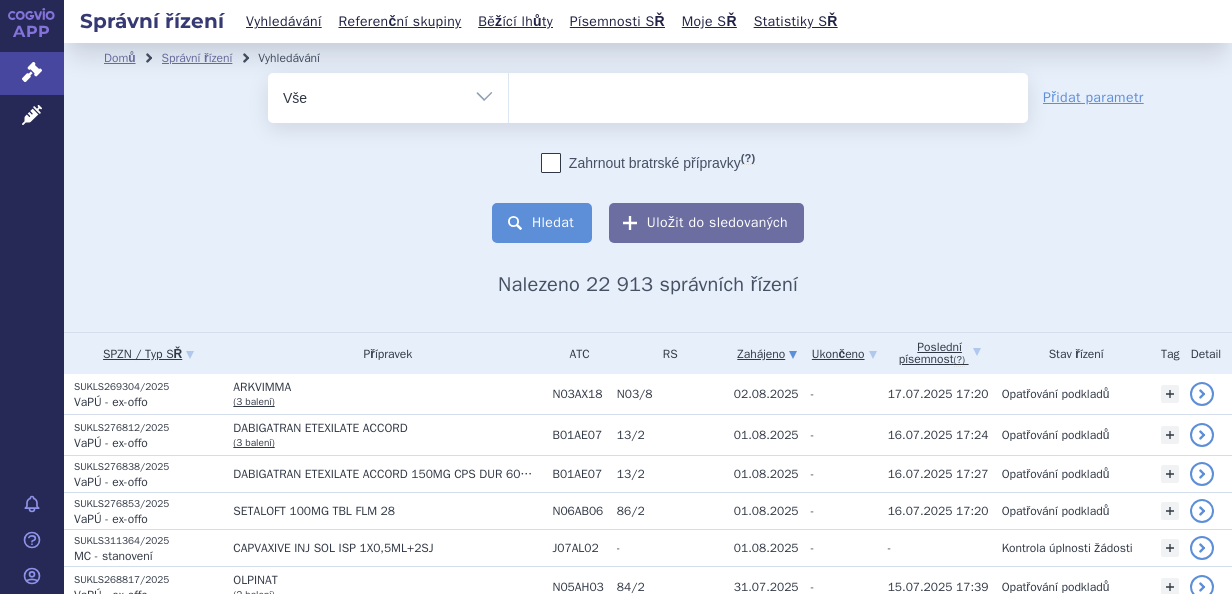 scroll, scrollTop: 0, scrollLeft: 0, axis: both 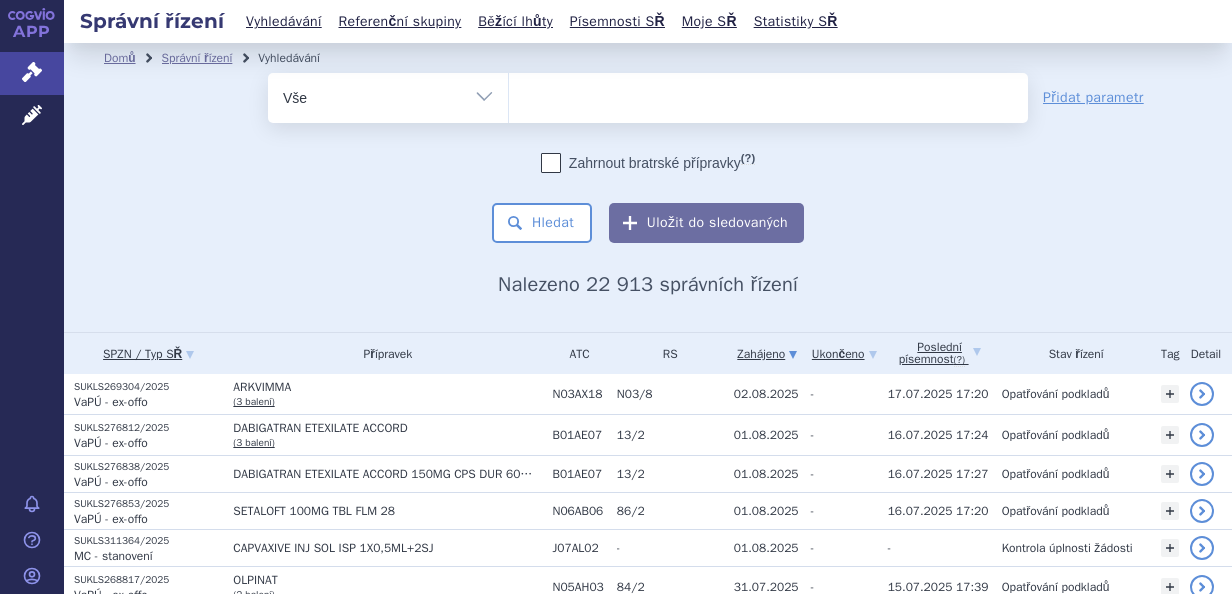 click at bounding box center (768, 94) 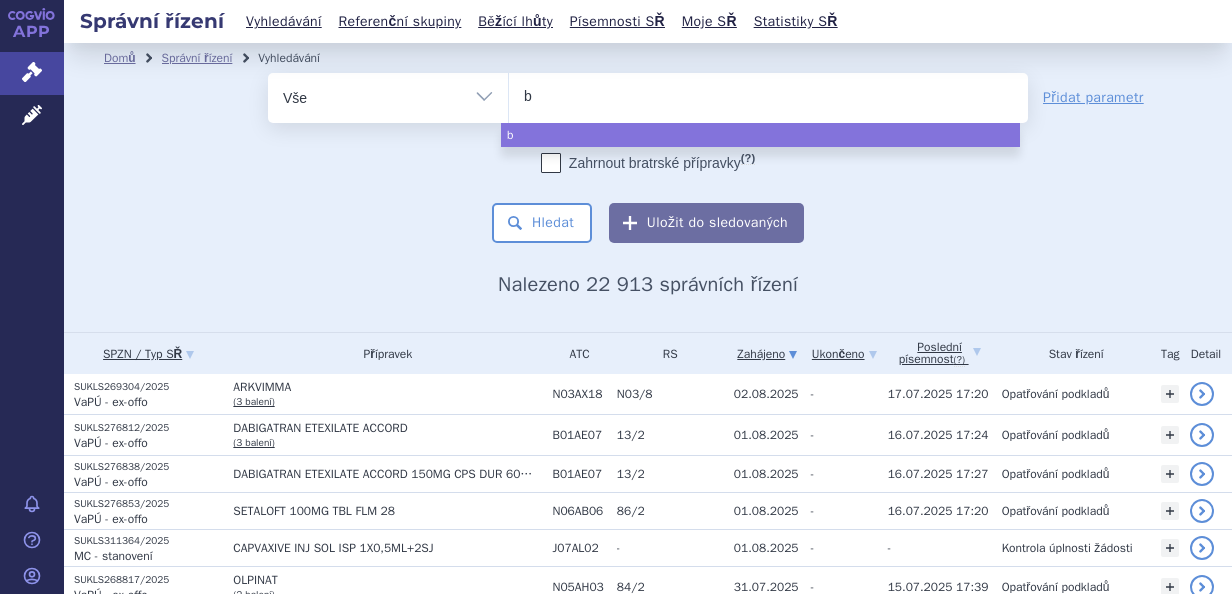 type on "bi" 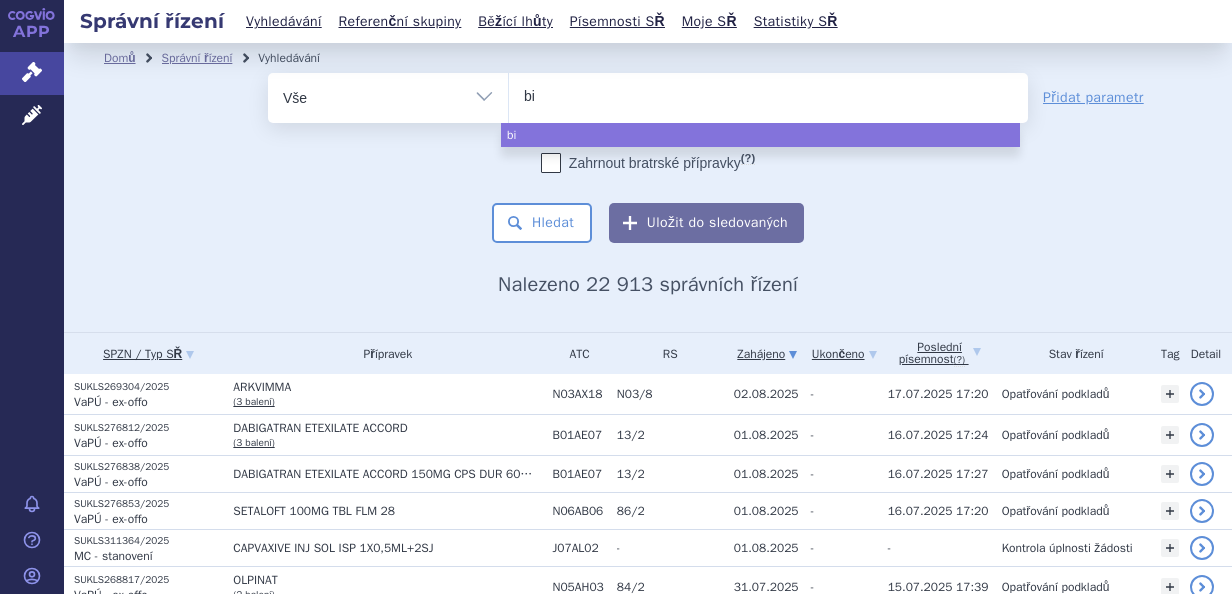 type on "bim" 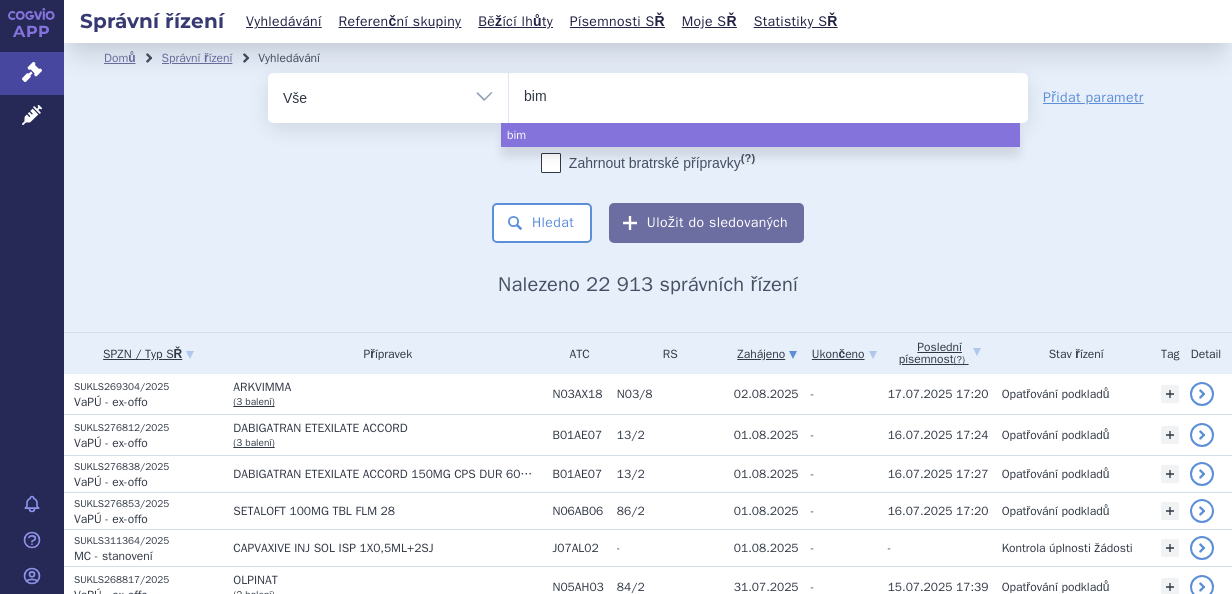 type on "bimz" 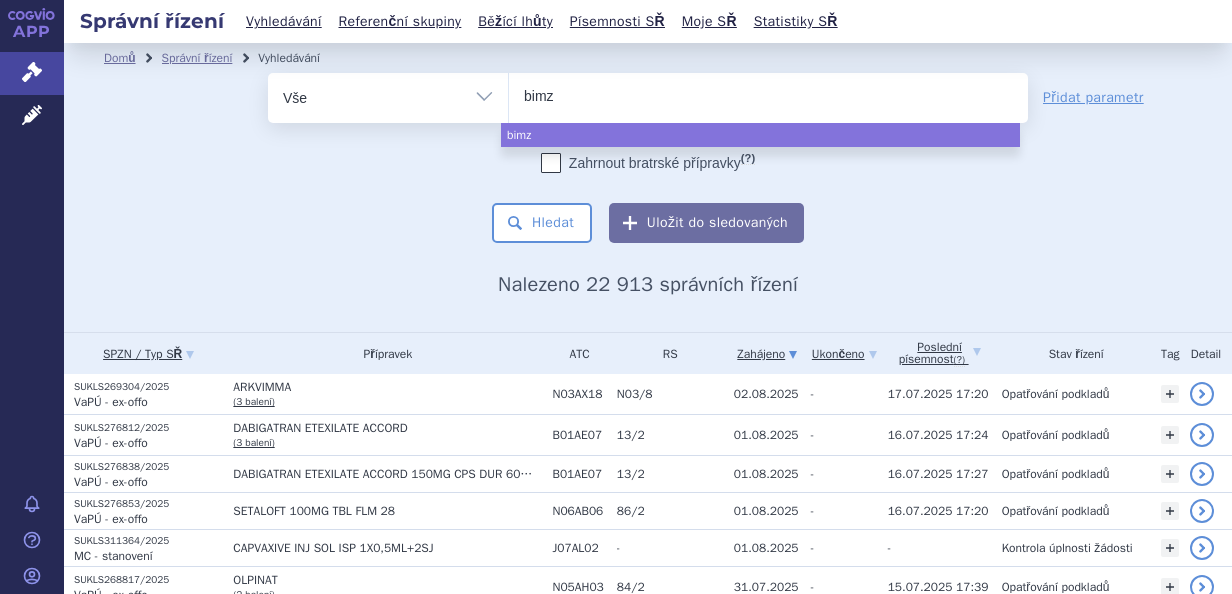 type on "bimze" 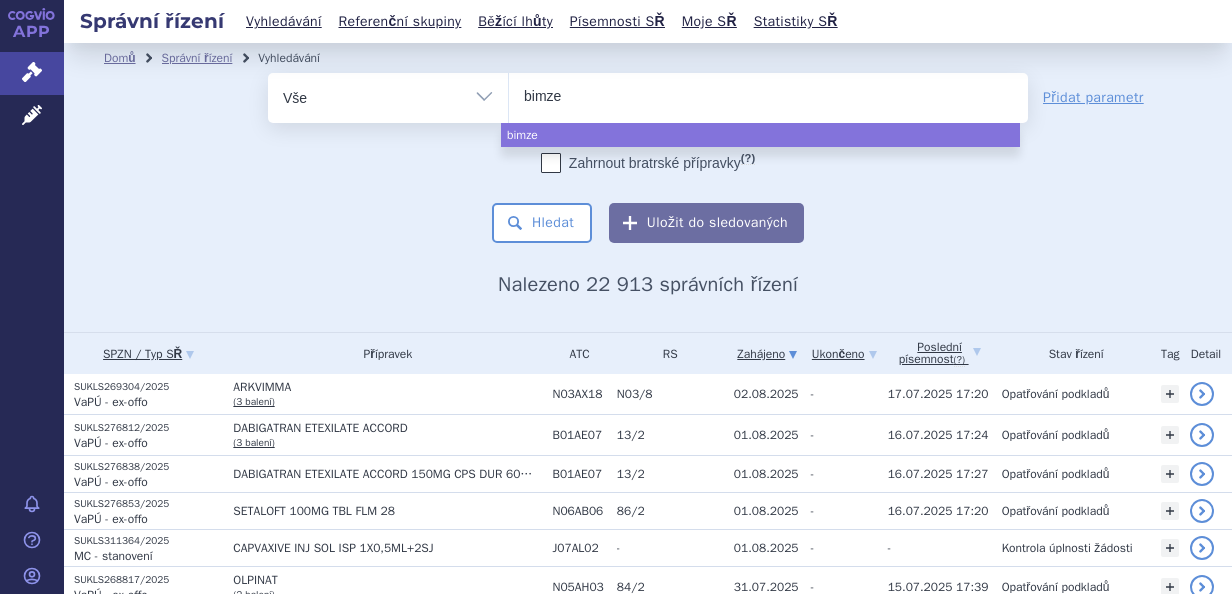 type on "bimzel" 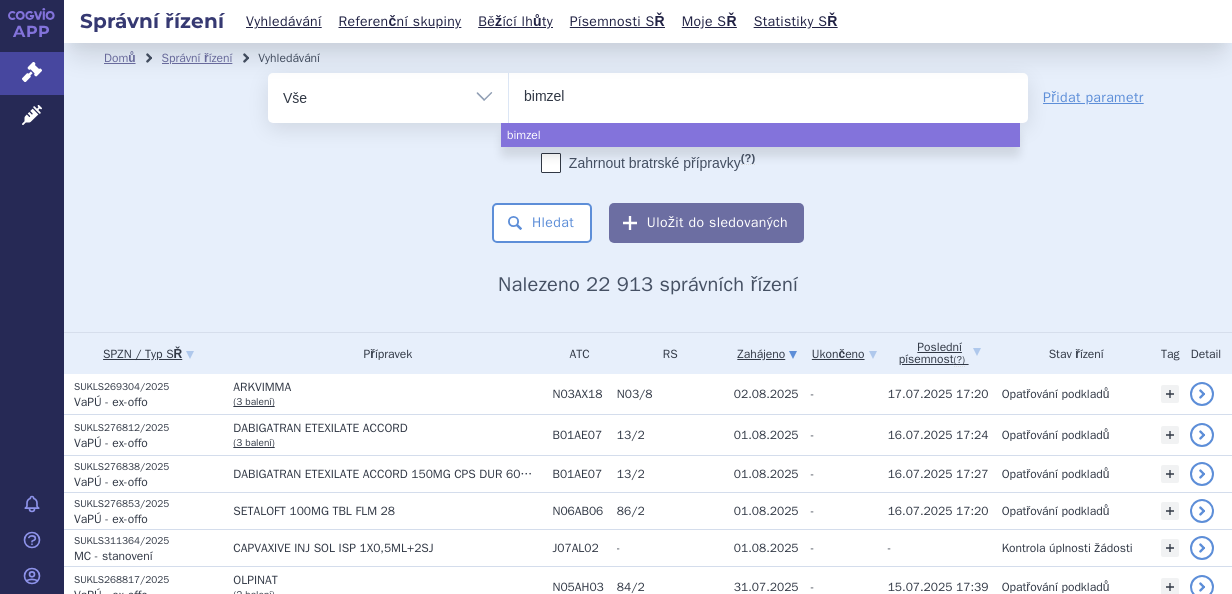 type on "bimzelx" 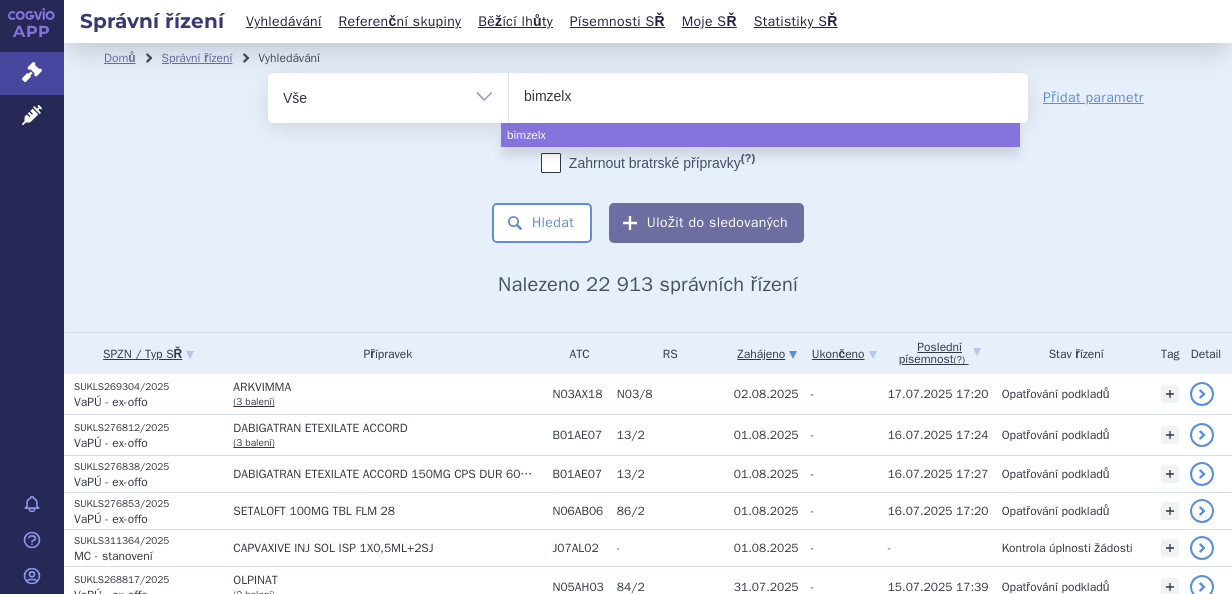 select on "bimzelx" 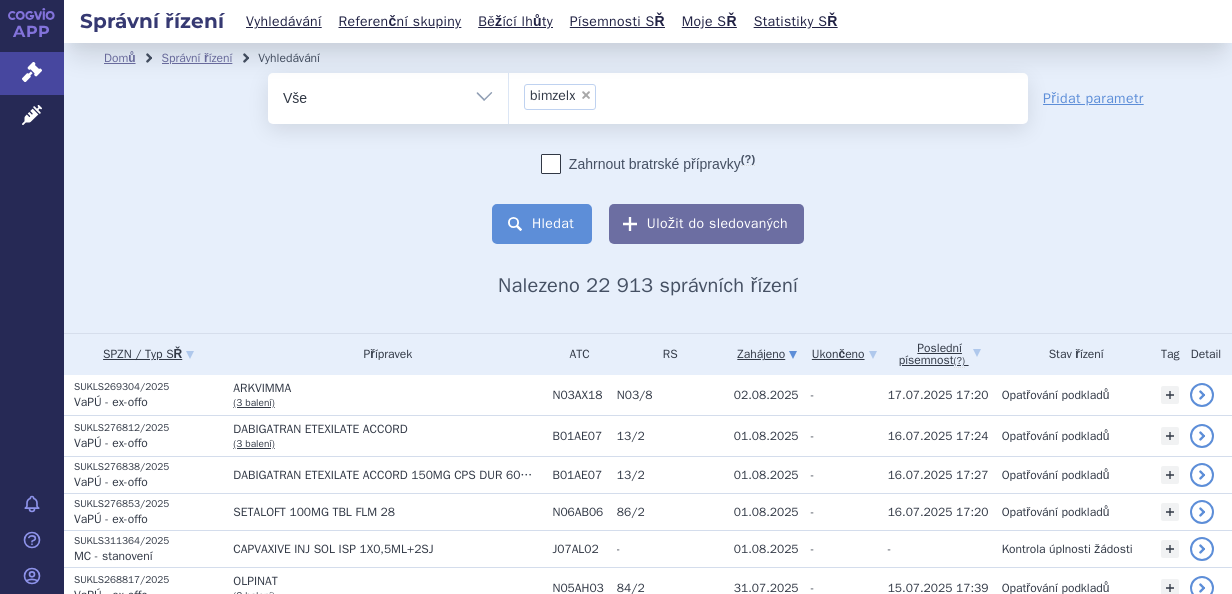 click on "Hledat" at bounding box center [542, 224] 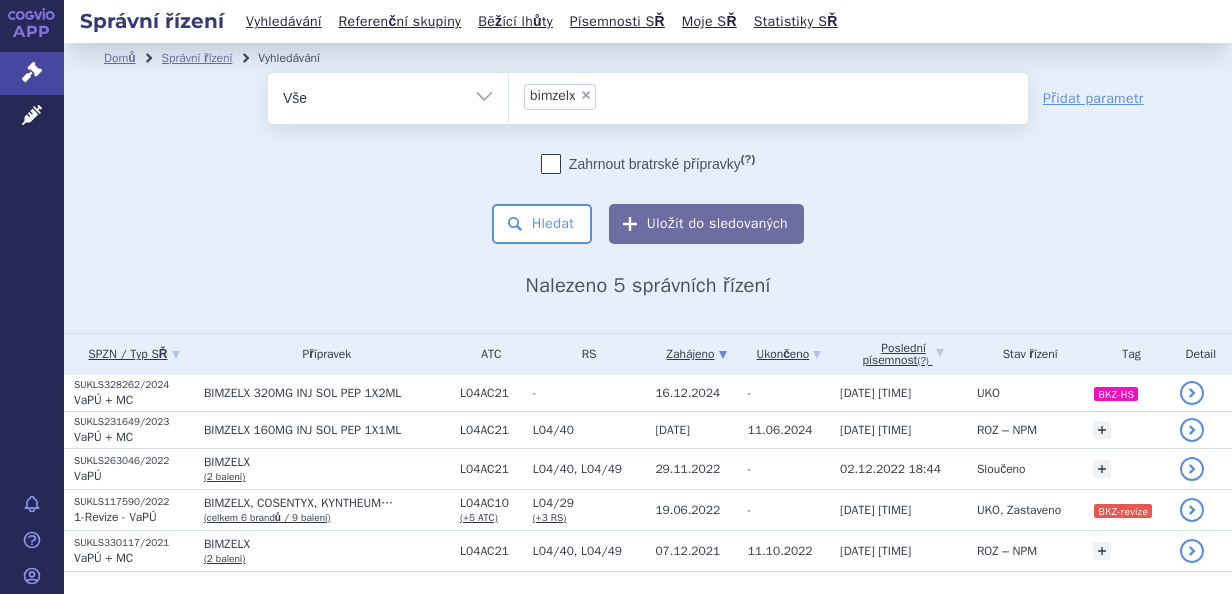 scroll, scrollTop: 0, scrollLeft: 0, axis: both 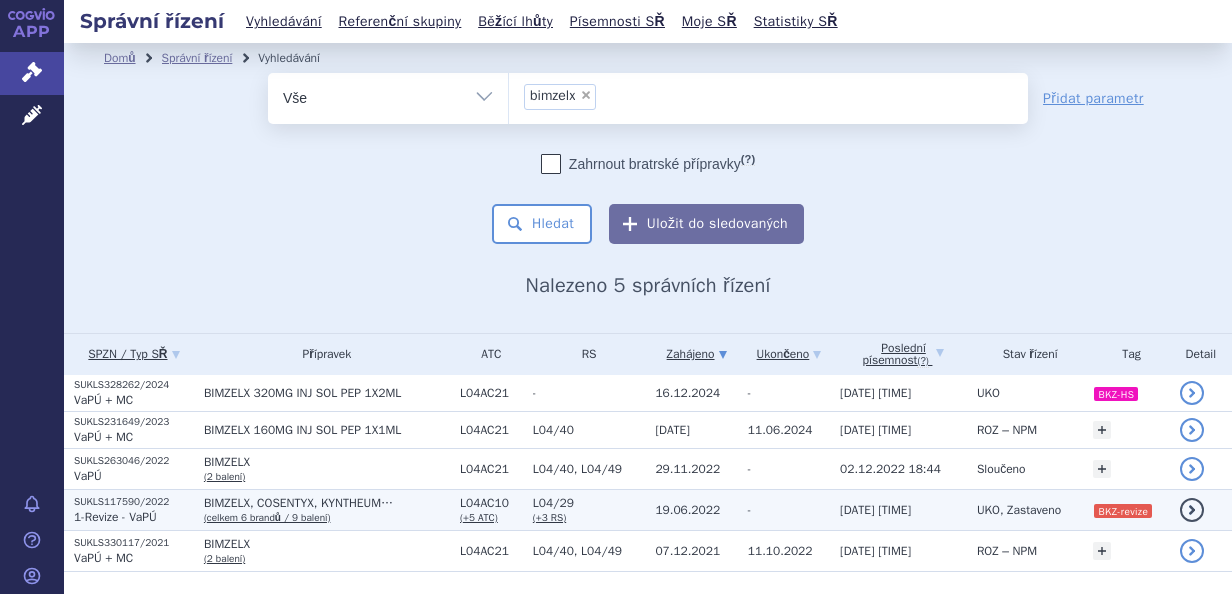 click on "BIMZELX, COSENTYX, KYNTHEUM…" at bounding box center (327, 503) 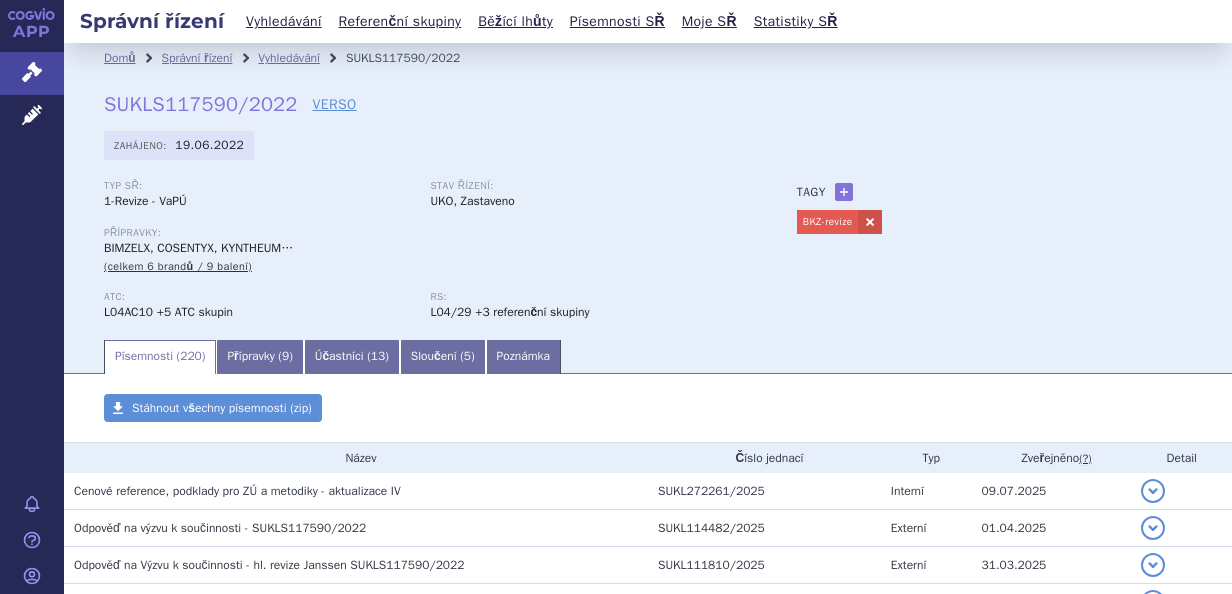 scroll, scrollTop: 0, scrollLeft: 0, axis: both 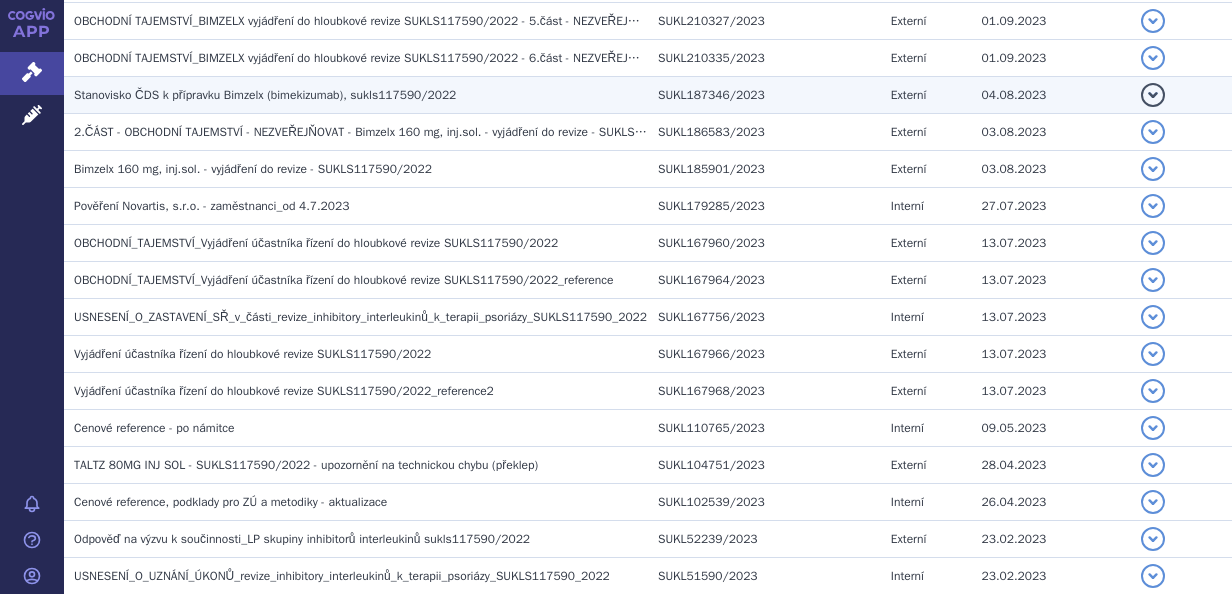 click on "Stanovisko ČDS k přípravku Bimzelx (bimekizumab), sukls117590/2022" at bounding box center [265, 95] 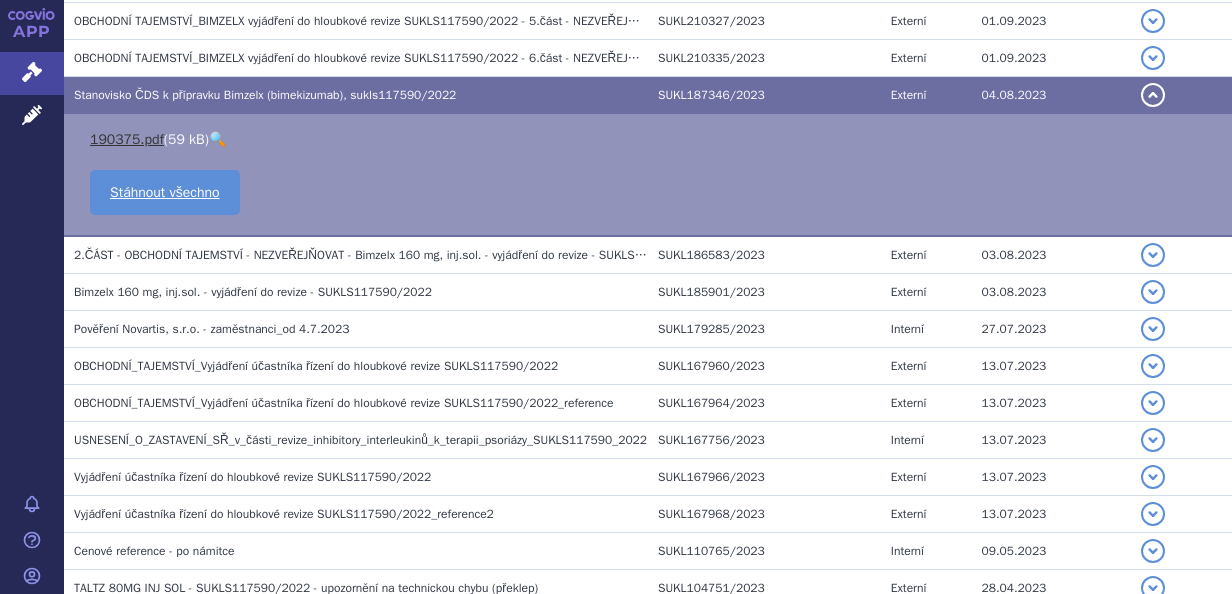 click on "190375.pdf" at bounding box center (127, 139) 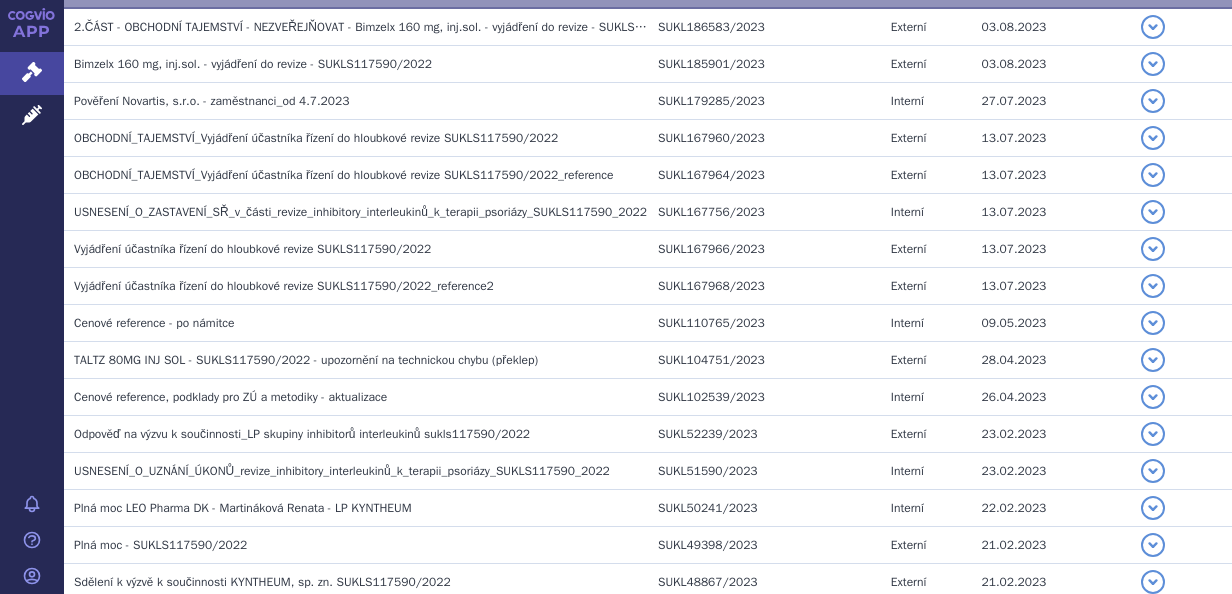 scroll, scrollTop: 2412, scrollLeft: 0, axis: vertical 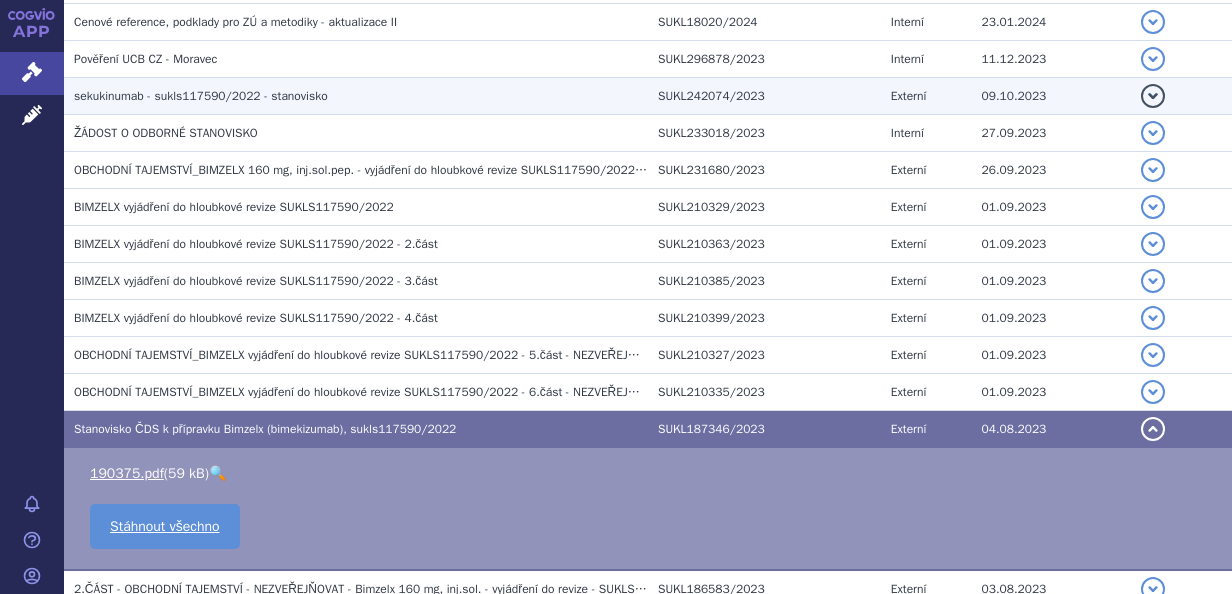 click on "sekukinumab - sukls117590/2022 - stanovisko" at bounding box center [361, 96] 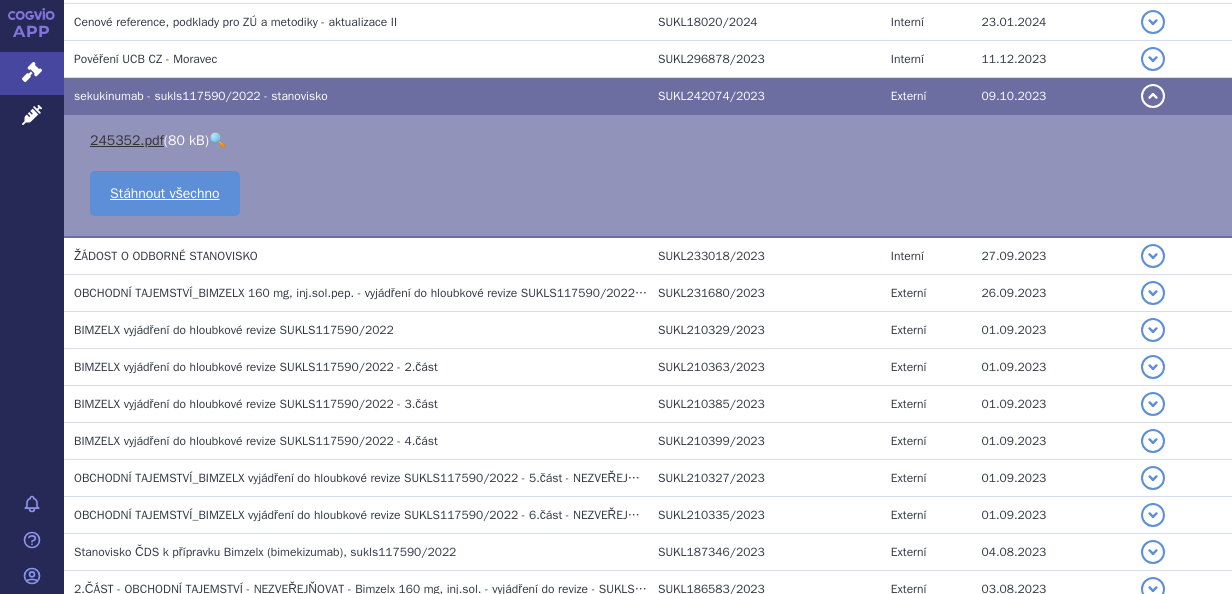 click on "245352.pdf" at bounding box center [127, 140] 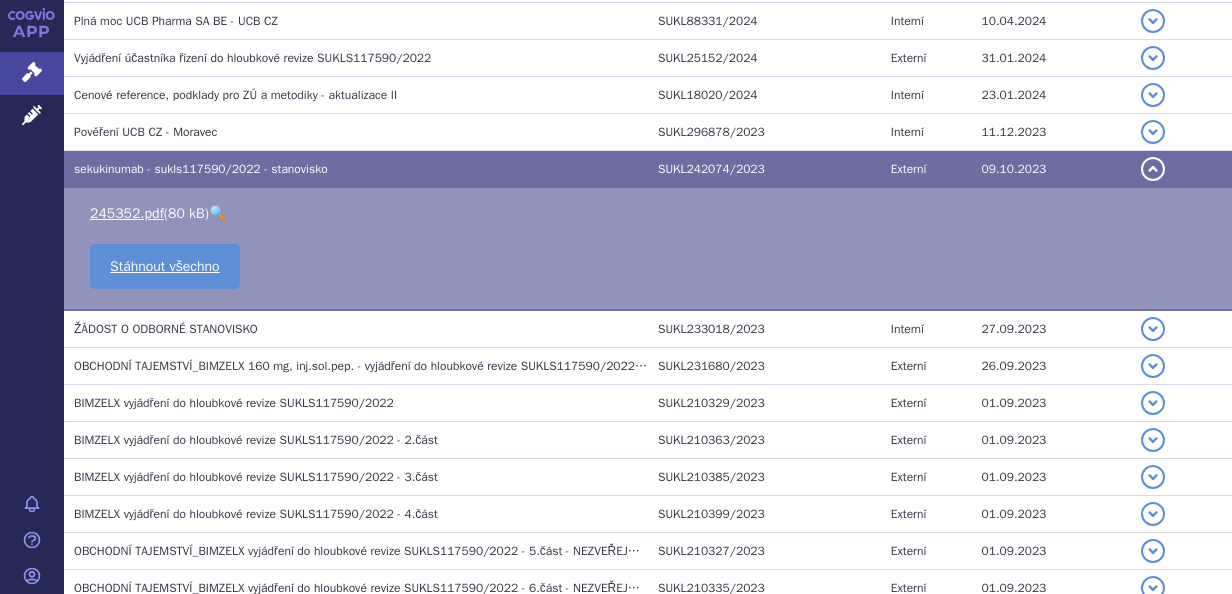 scroll, scrollTop: 1758, scrollLeft: 0, axis: vertical 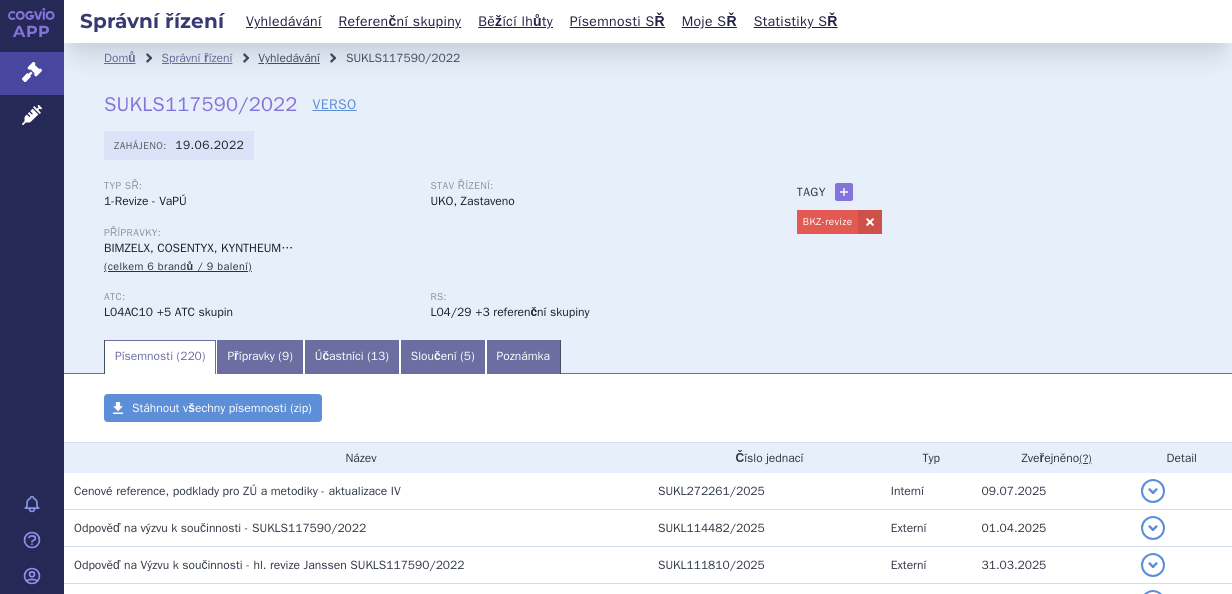 click on "Vyhledávání" at bounding box center [289, 58] 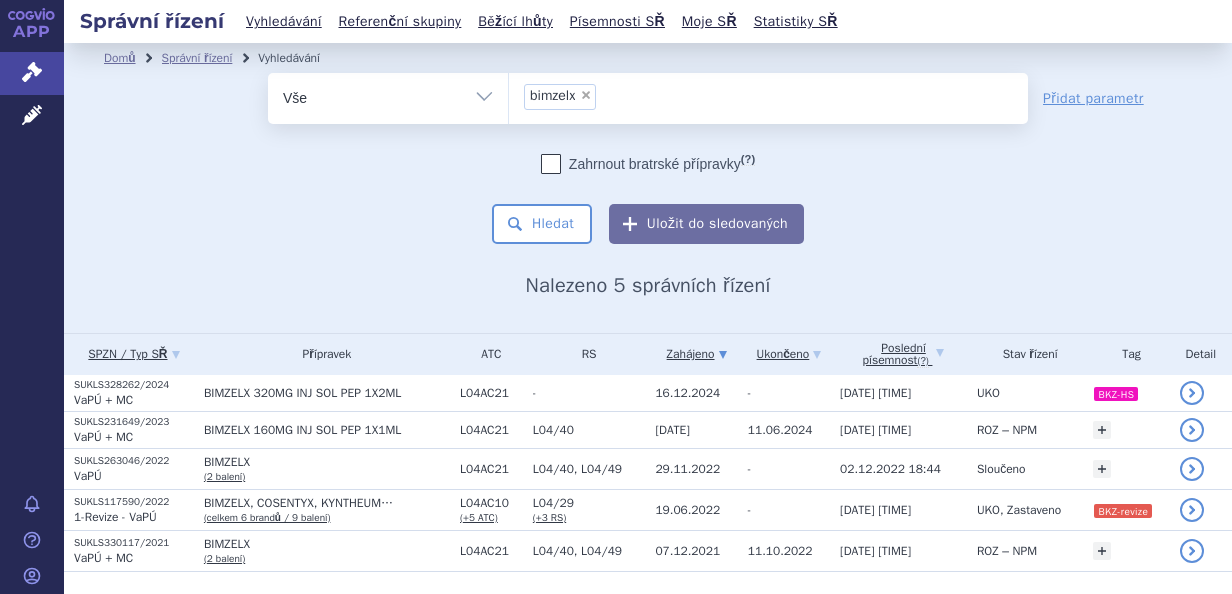 scroll, scrollTop: 0, scrollLeft: 0, axis: both 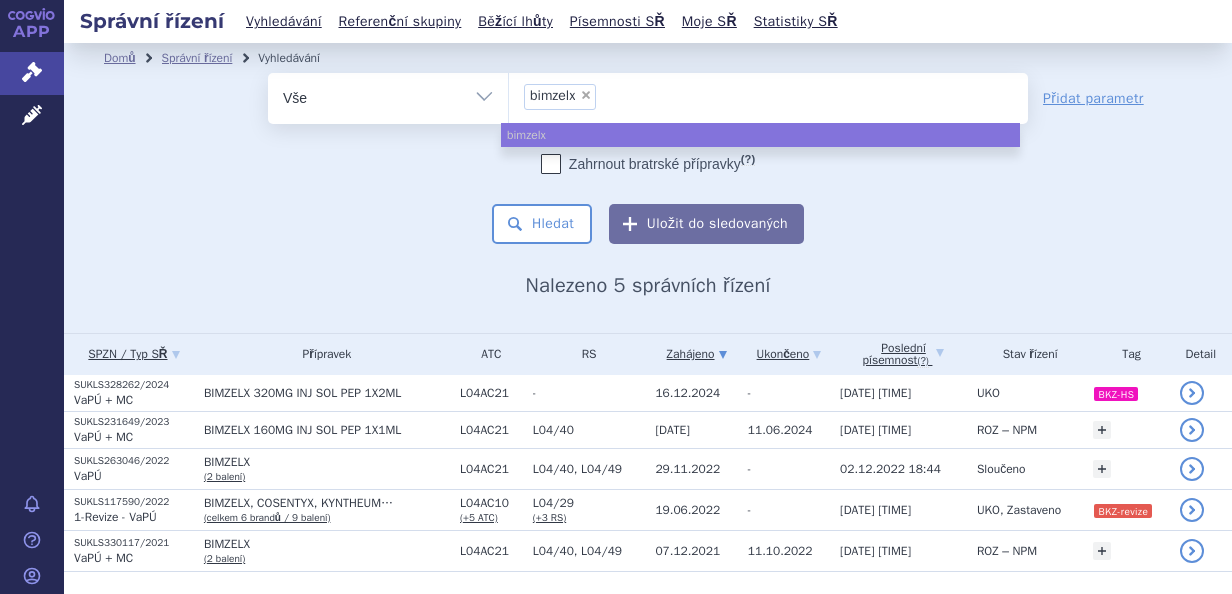 click on "×" at bounding box center [586, 95] 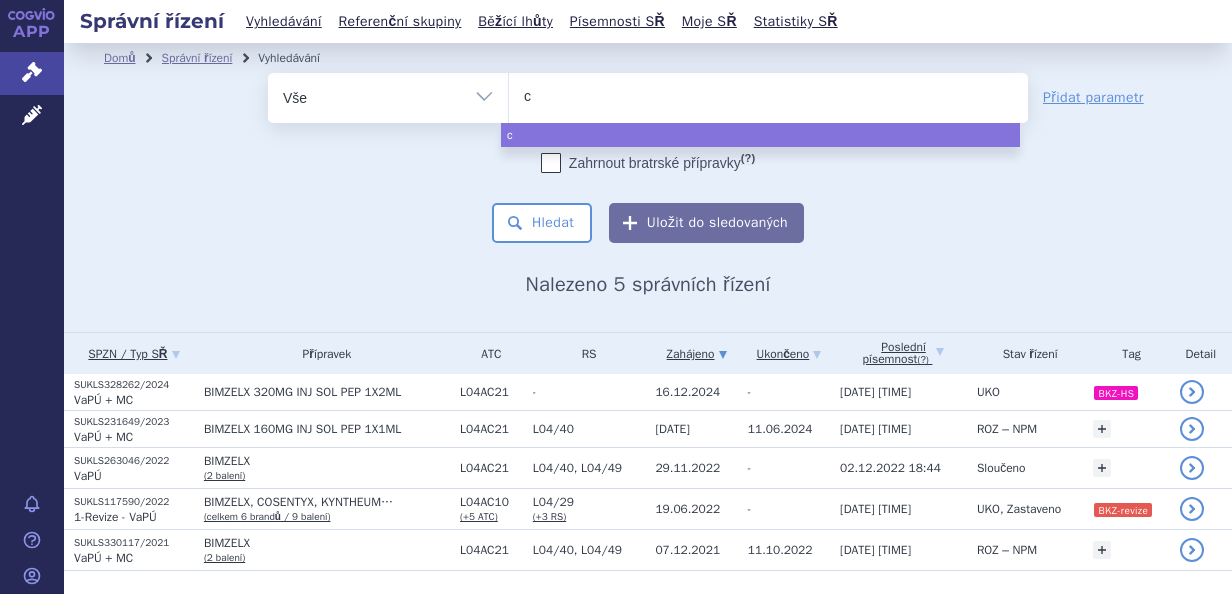 type on "co" 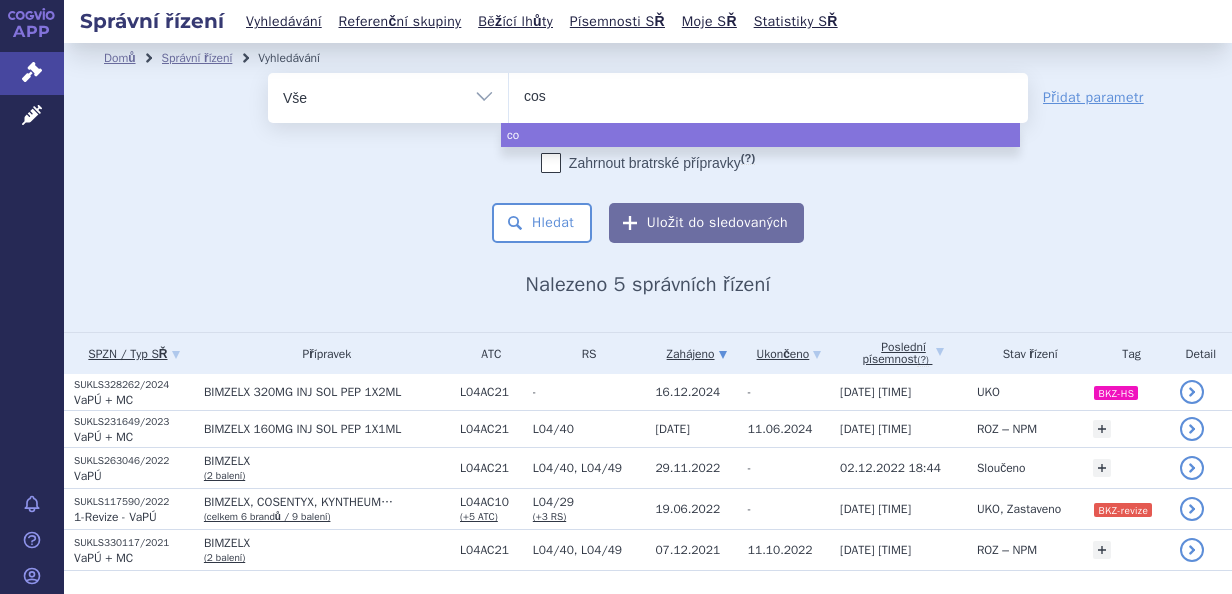 type on "cose" 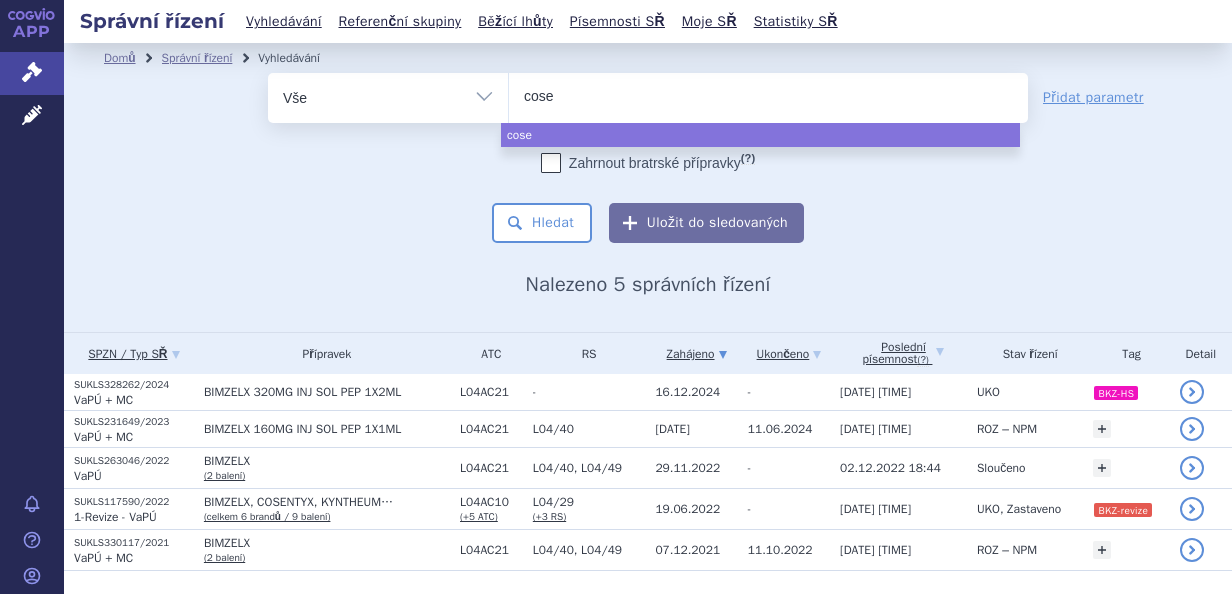 type on "cosen" 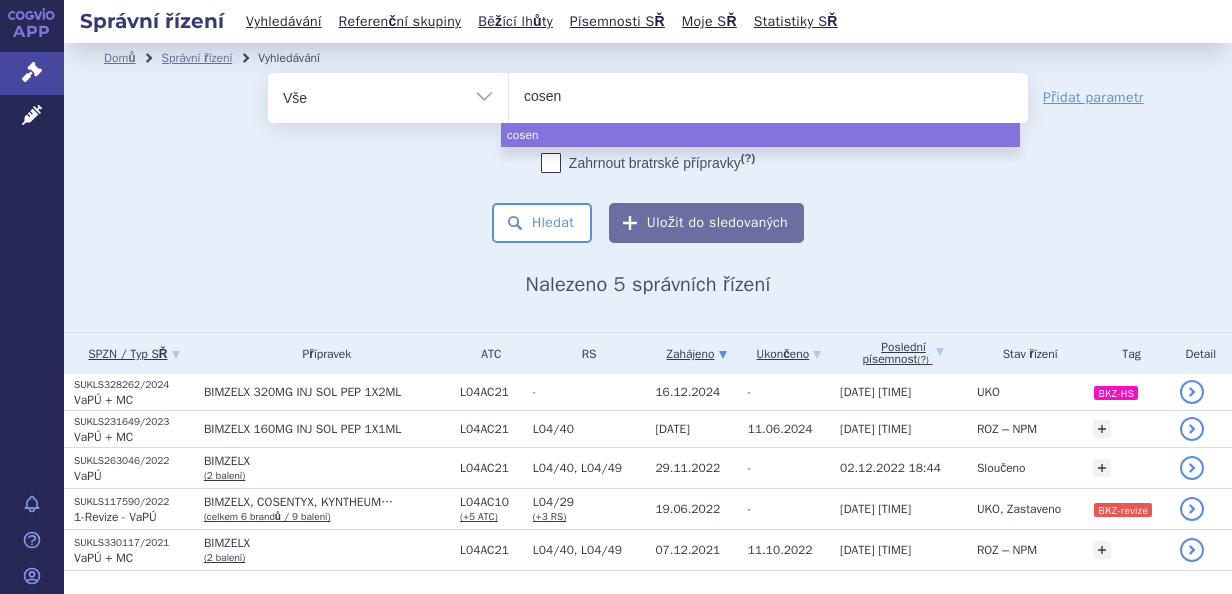 type on "cosent" 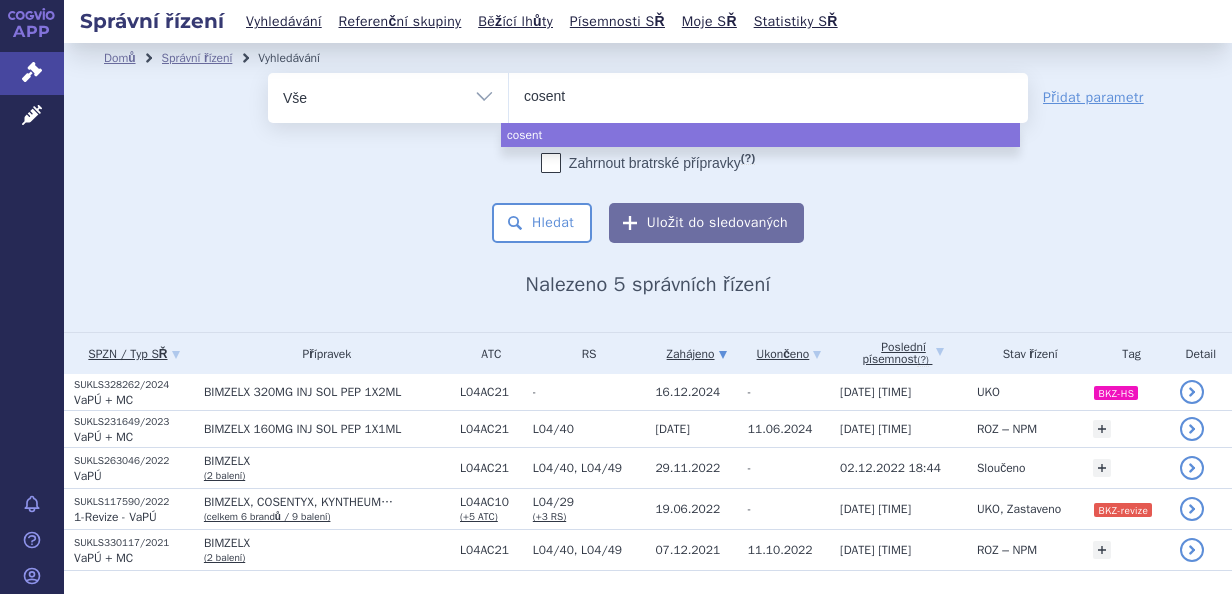 type on "cosenty" 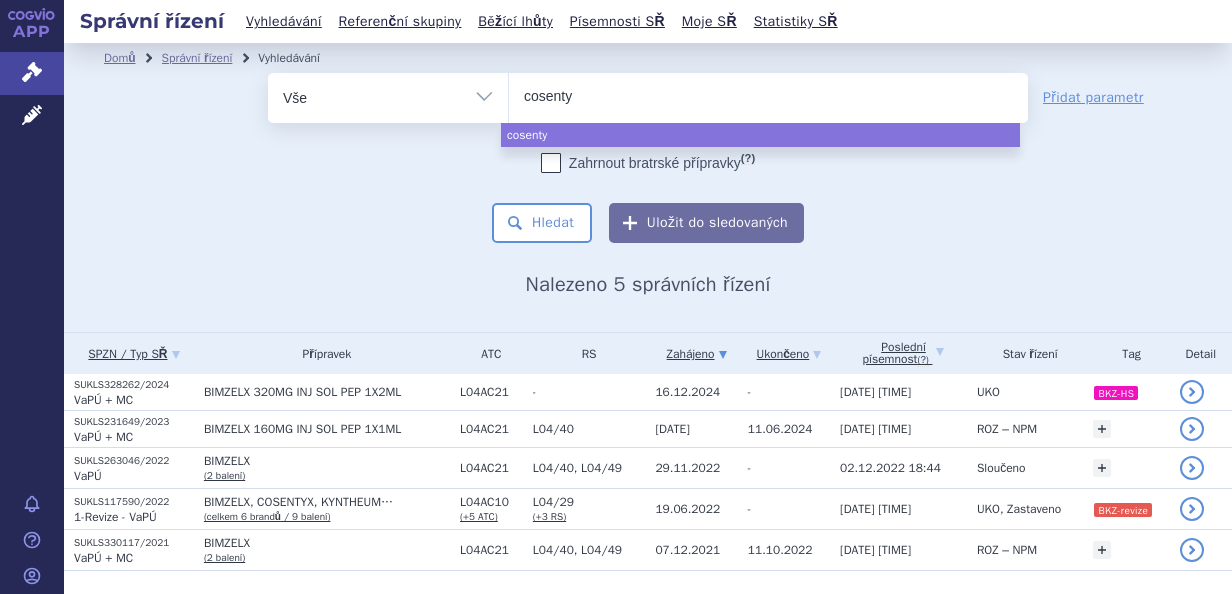 type on "cosentyx" 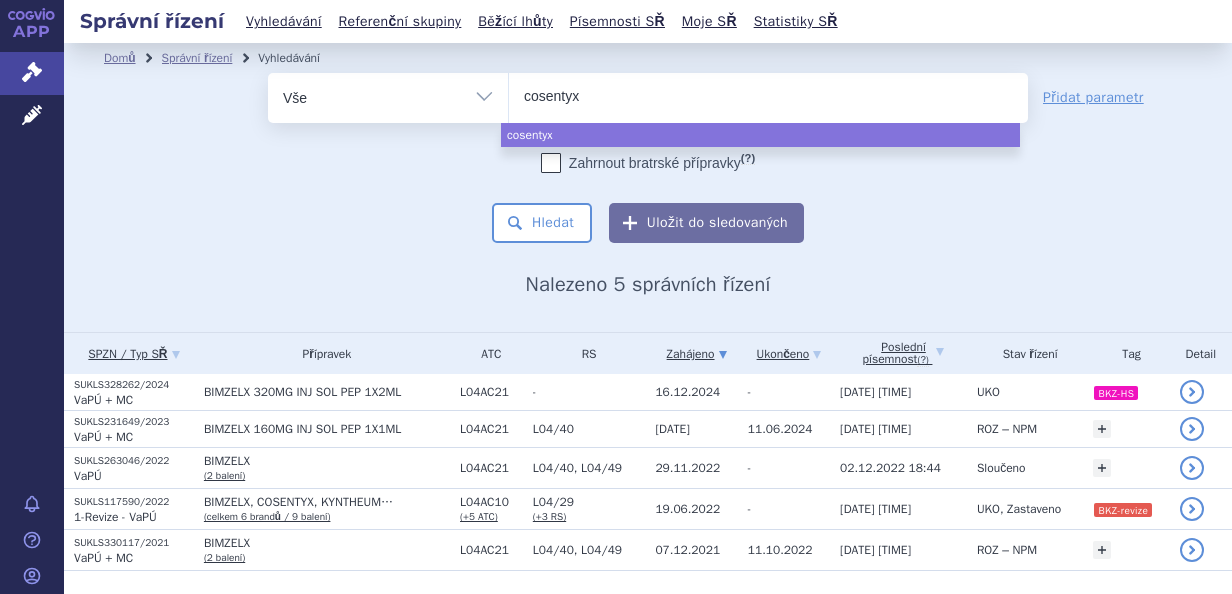 select on "cosentyx" 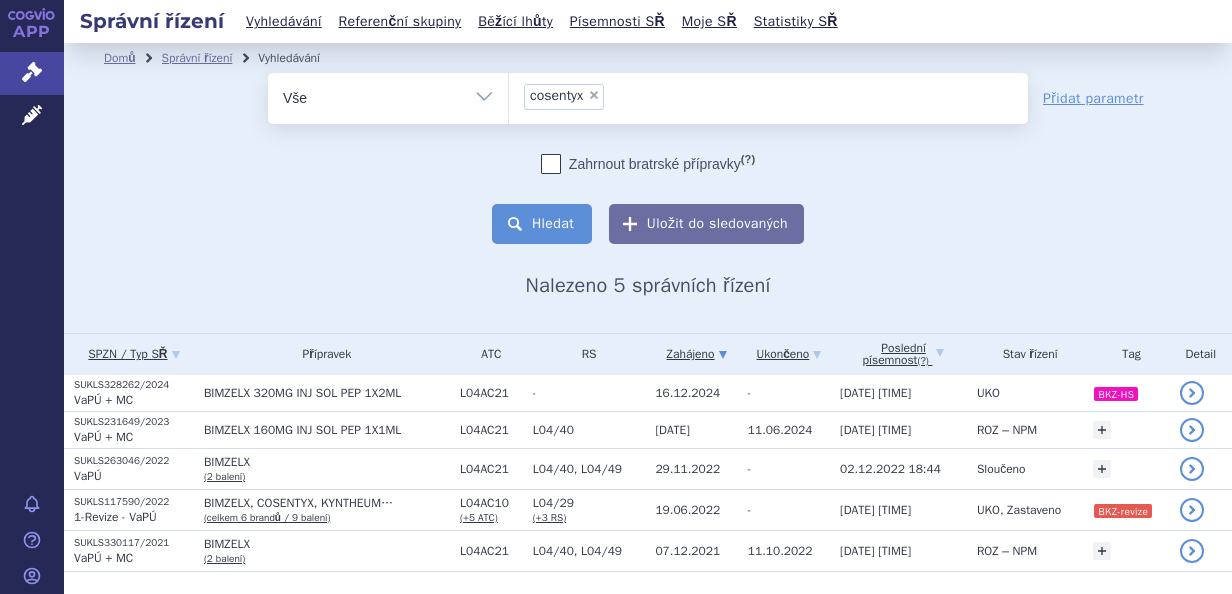click on "Hledat" at bounding box center (542, 224) 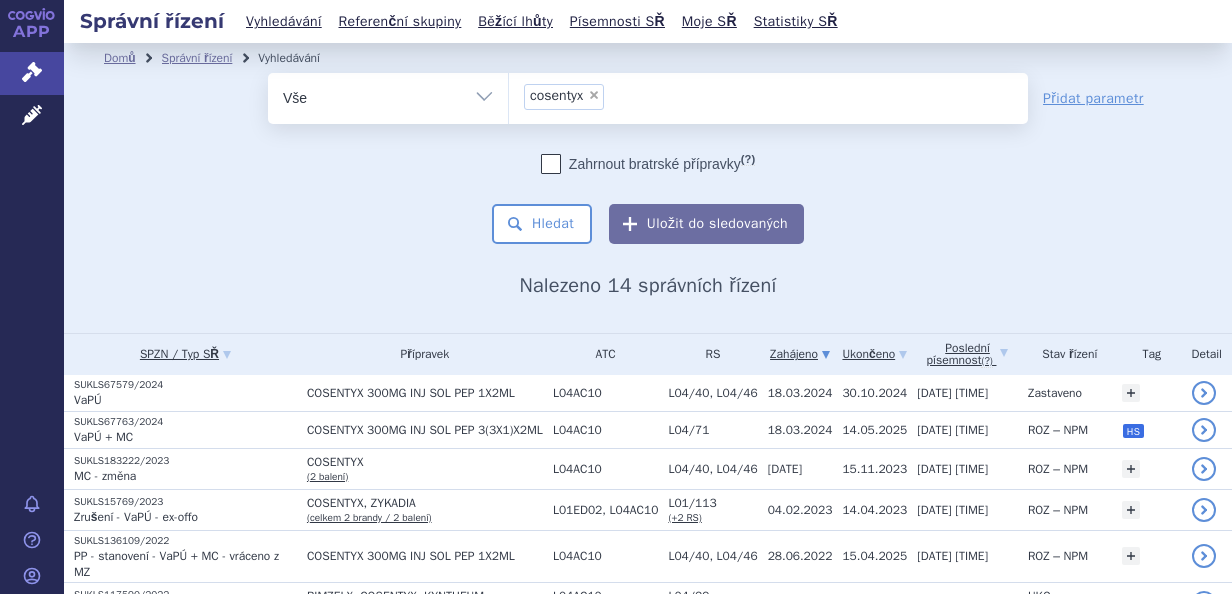 scroll, scrollTop: 0, scrollLeft: 0, axis: both 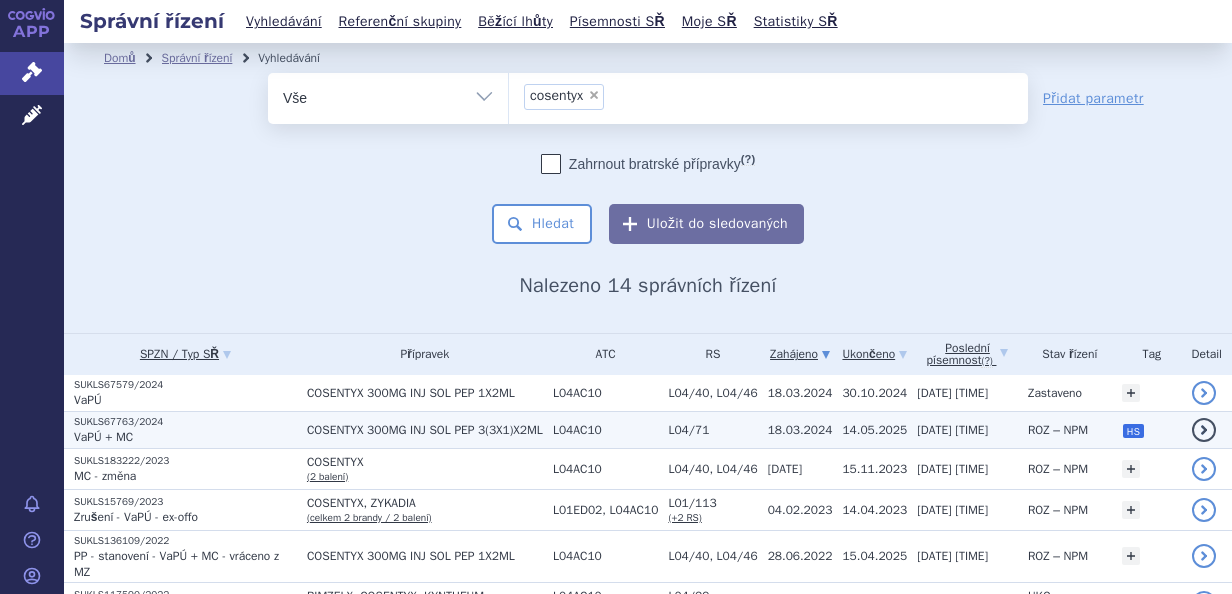 click on "14.05.2025" at bounding box center (874, 430) 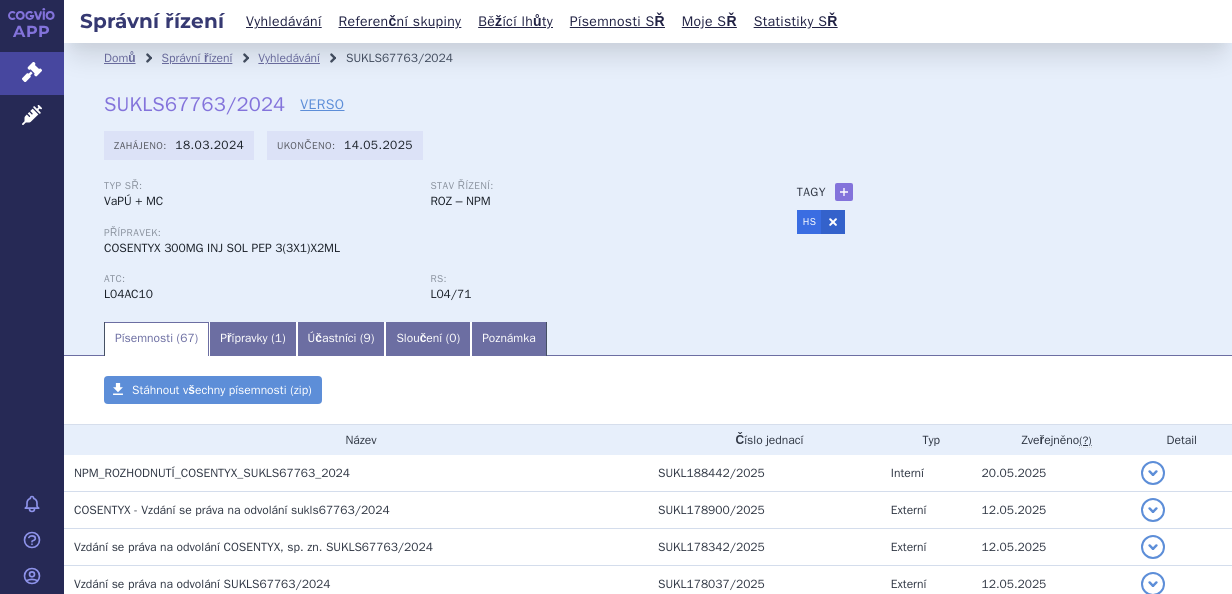 scroll, scrollTop: 0, scrollLeft: 0, axis: both 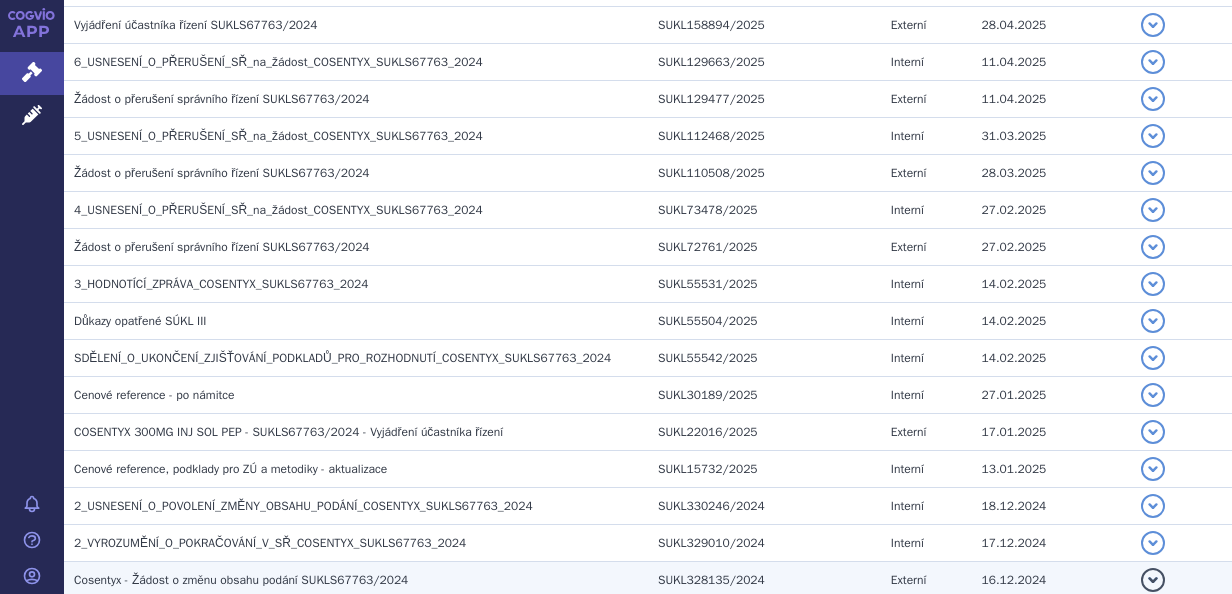 click on "Cosentyx - Žádost o změnu obsahu podání SUKLS67763/2024" at bounding box center [361, 580] 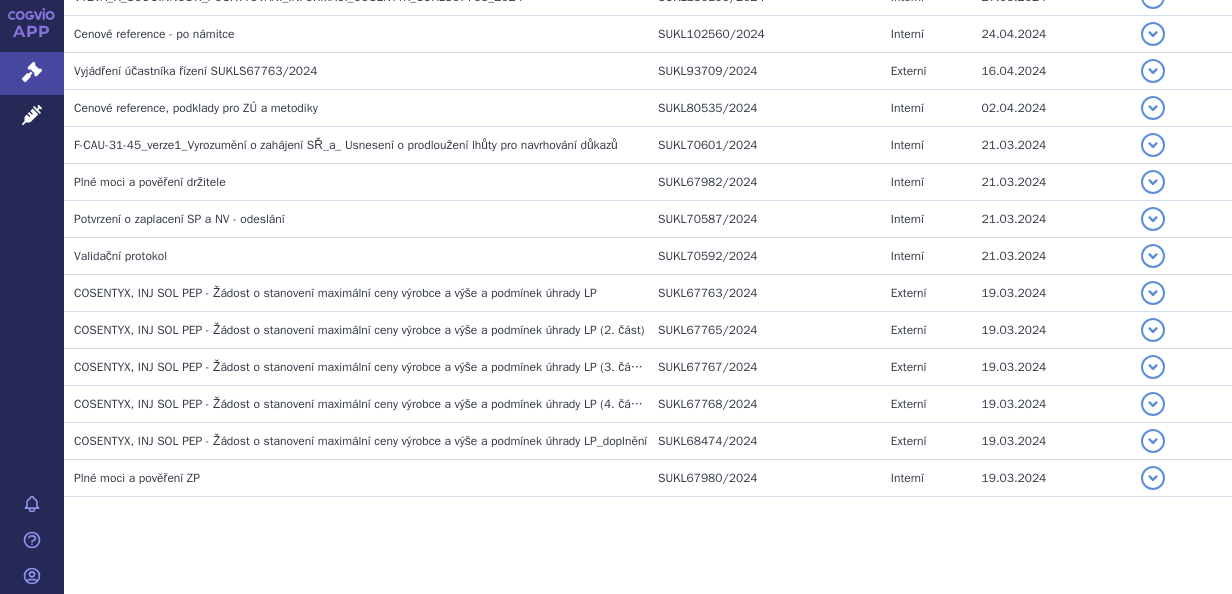 scroll, scrollTop: 2701, scrollLeft: 0, axis: vertical 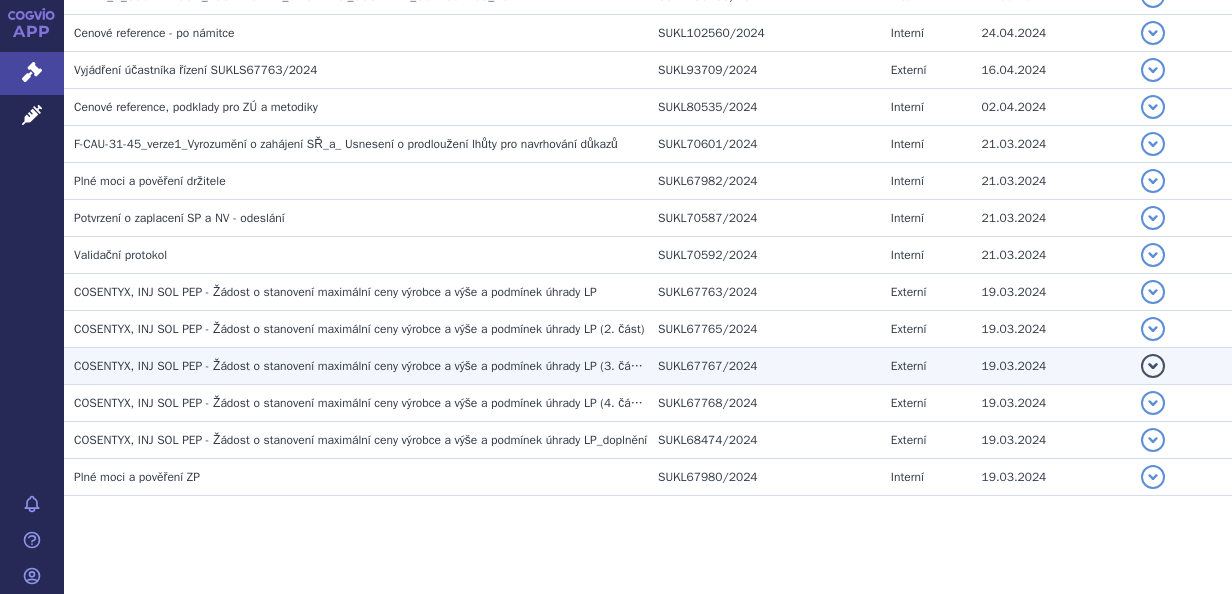 click on "COSENTYX, INJ SOL PEP - Žádost o stanovení maximální ceny výrobce a výše a podmínek úhrady LP (3. část_OT)" at bounding box center [369, 366] 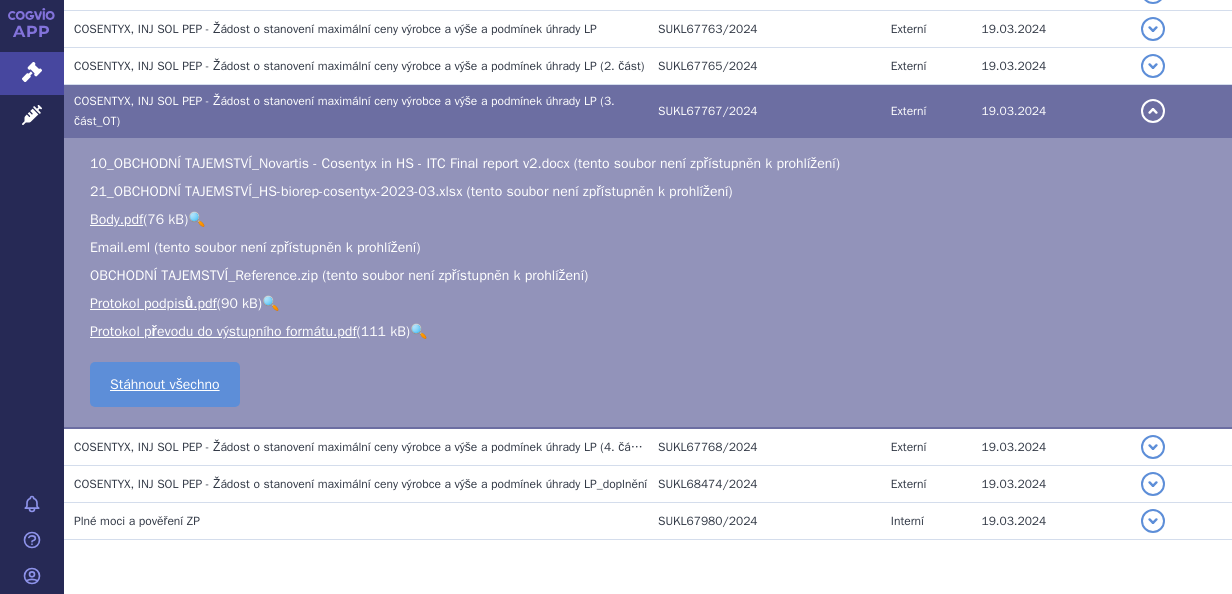 scroll, scrollTop: 2438, scrollLeft: 0, axis: vertical 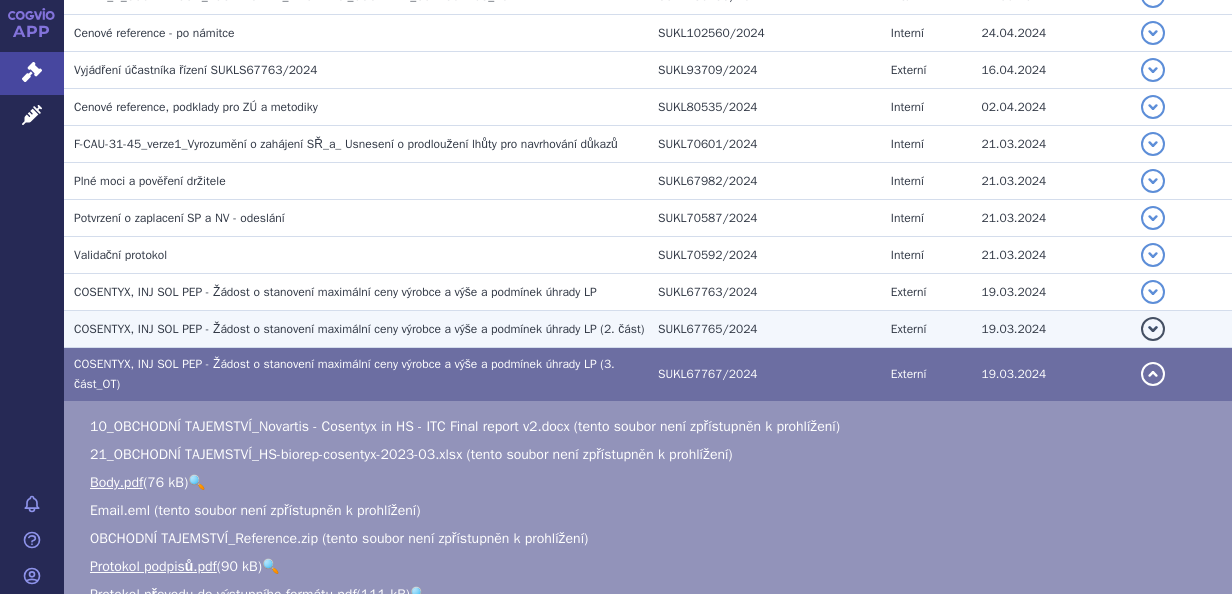click on "COSENTYX, INJ SOL PEP - Žádost o stanovení maximální ceny výrobce a výše a podmínek úhrady LP (2. část)" at bounding box center (356, 329) 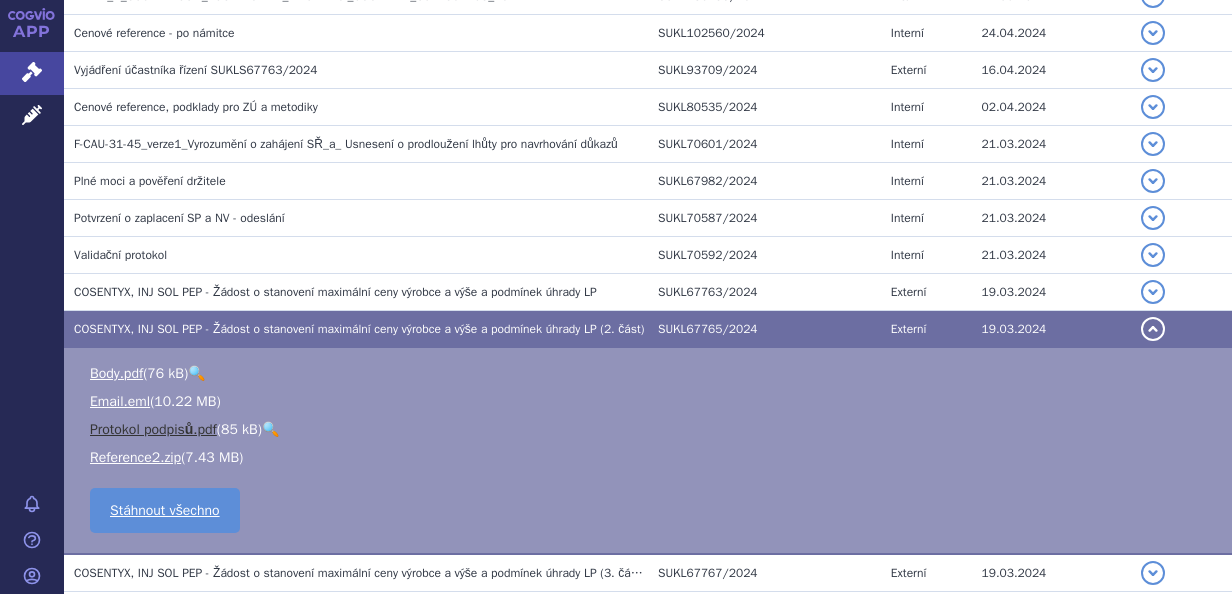 click on "Protokol podpisů.pdf" at bounding box center [153, 429] 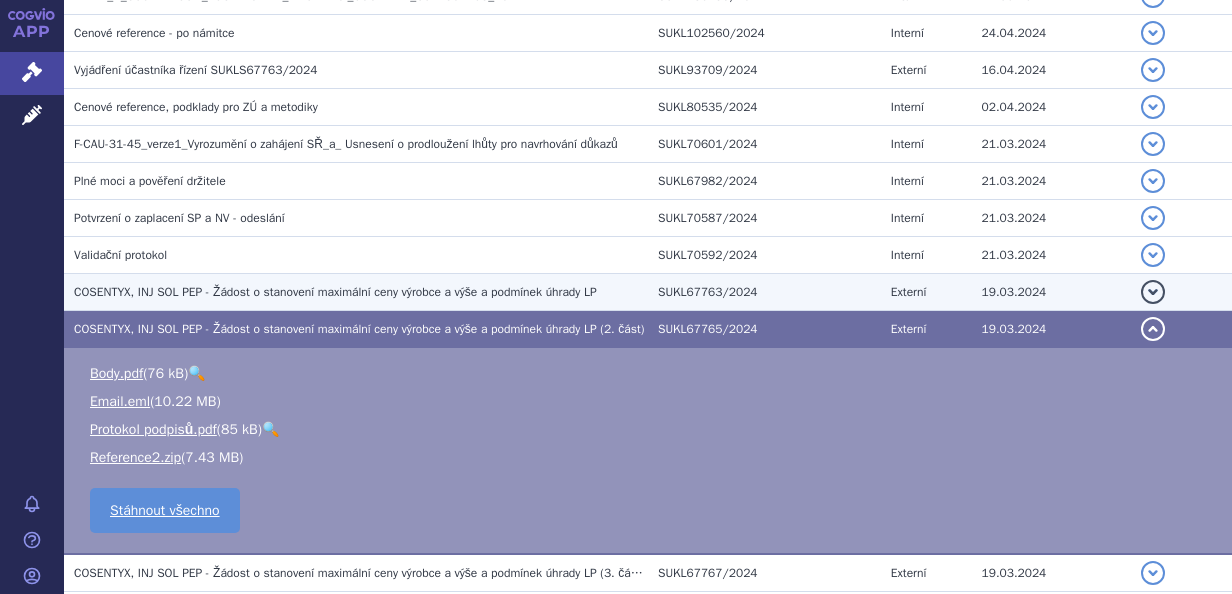 click on "COSENTYX, INJ SOL PEP - Žádost o stanovení maximální ceny výrobce a výše a podmínek úhrady LP" at bounding box center (335, 292) 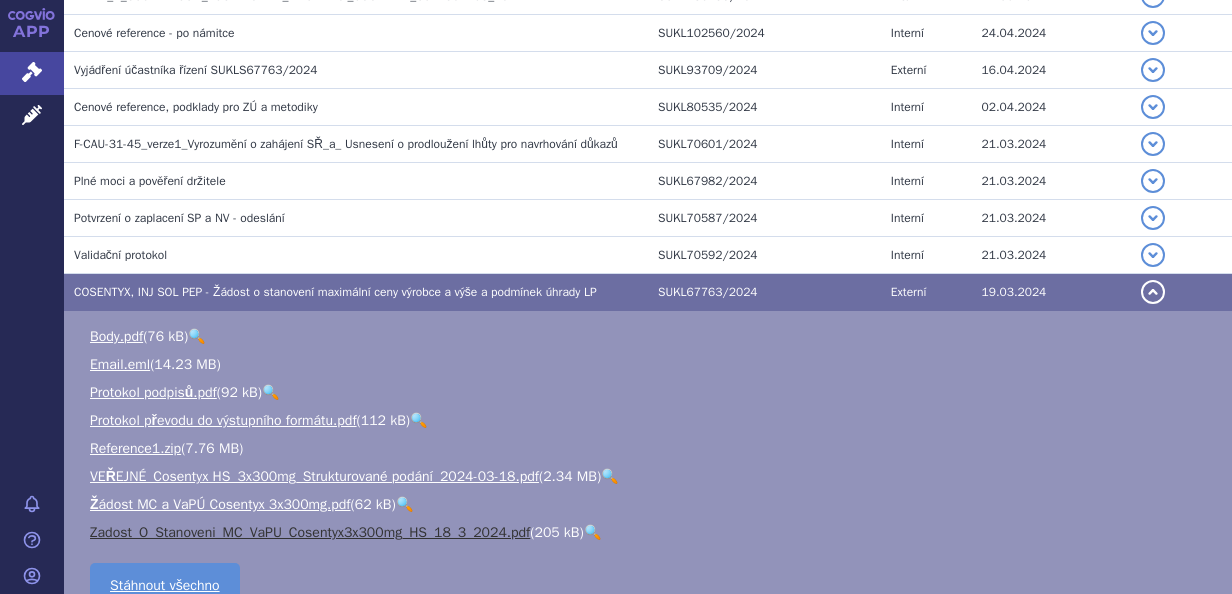 click on "Zadost_O_Stanoveni_MC_VaPU_Cosentyx3x300mg_HS_18_3_2024.pdf" at bounding box center (310, 532) 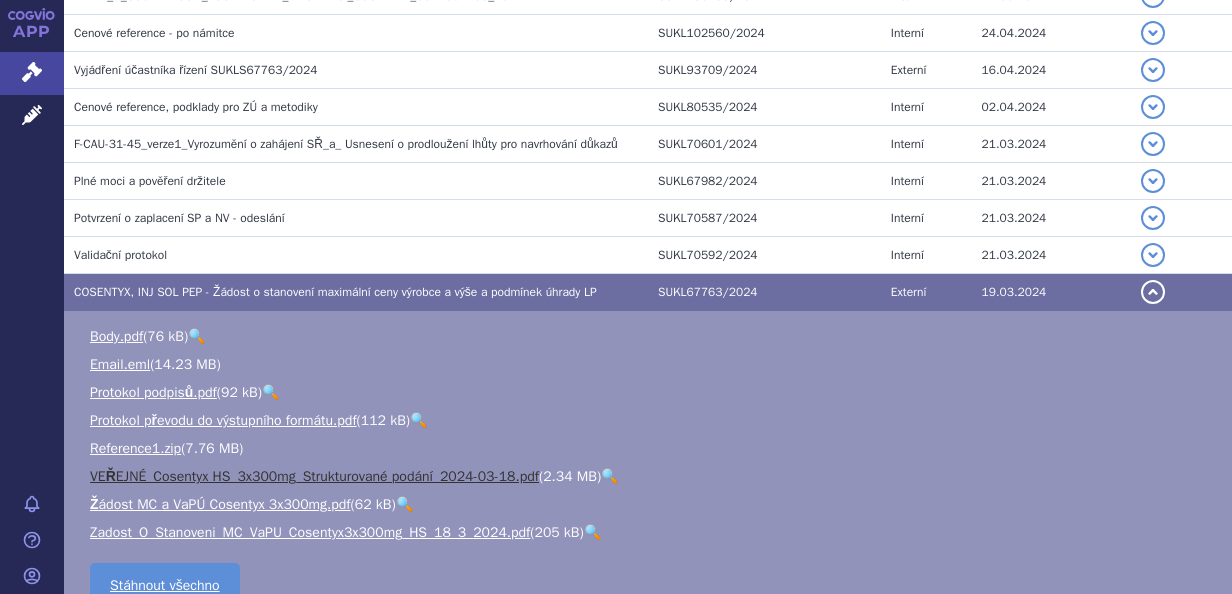 click on "VEŘEJNÉ_Cosentyx HS_3x300mg_Strukturované podání_2024-03-18.pdf" at bounding box center [314, 476] 